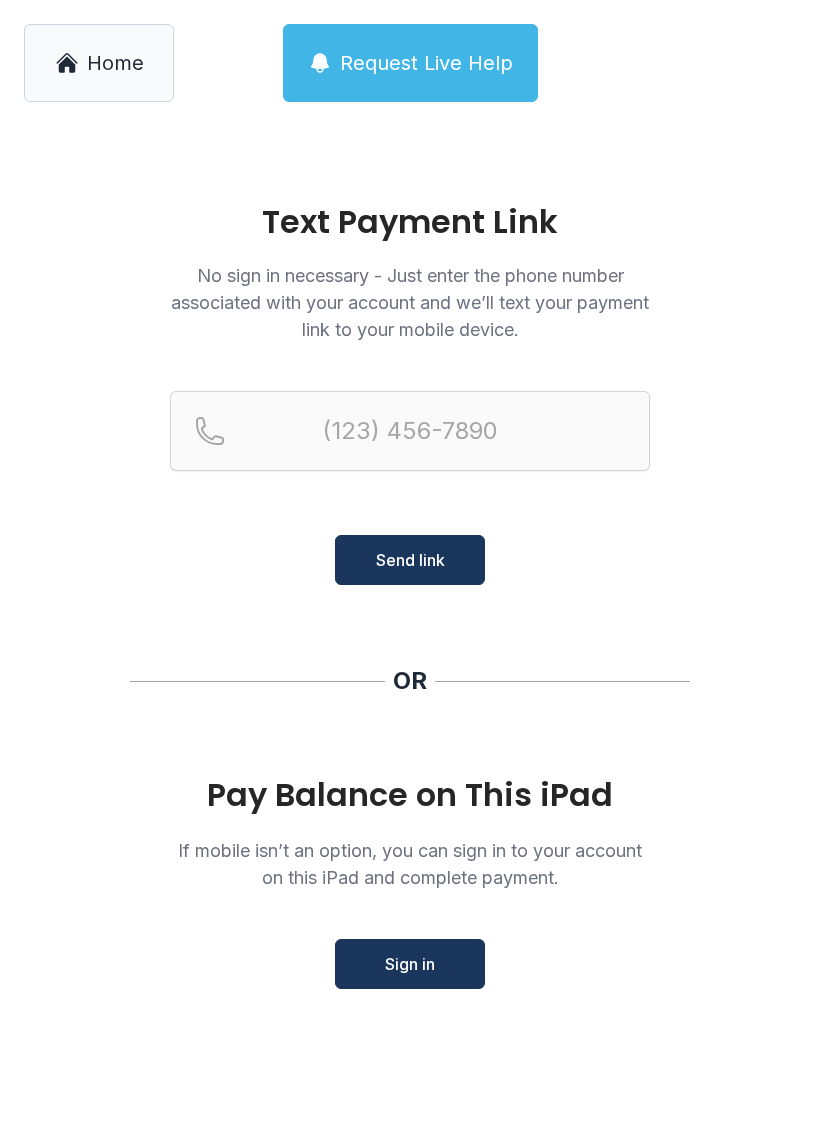 scroll, scrollTop: 0, scrollLeft: 0, axis: both 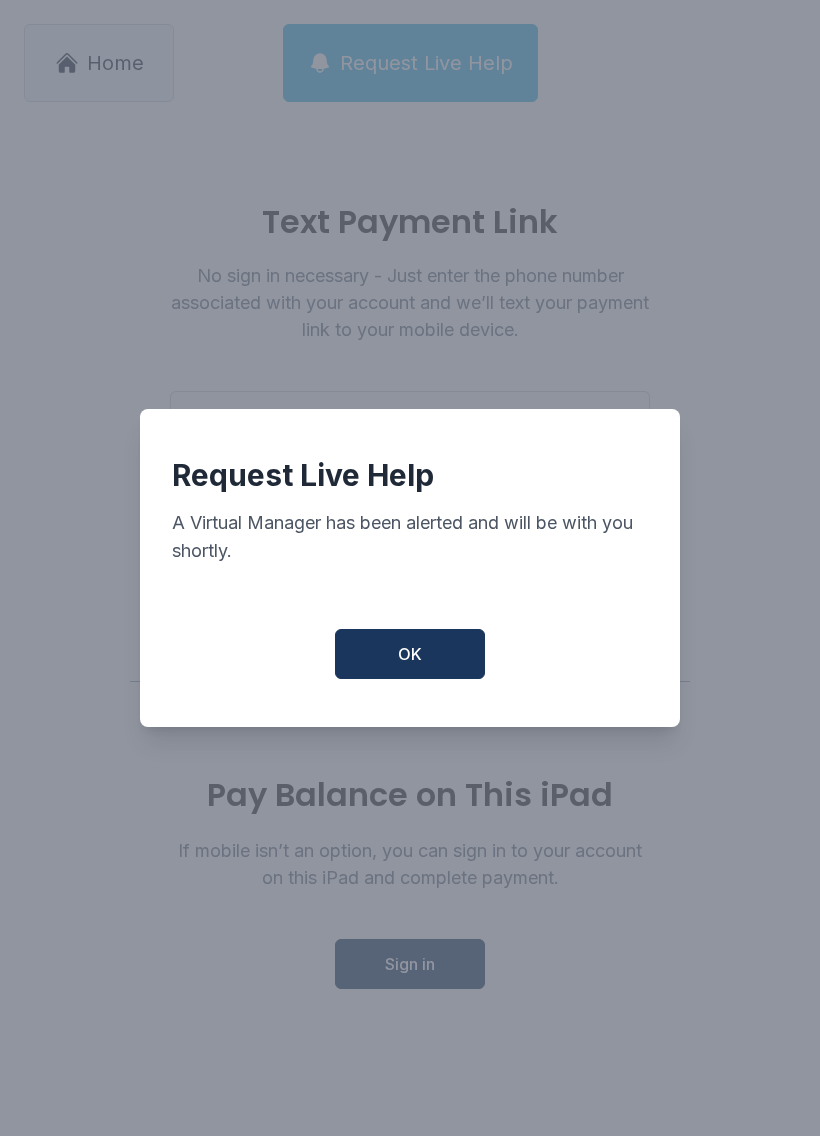 click on "OK" at bounding box center [410, 654] 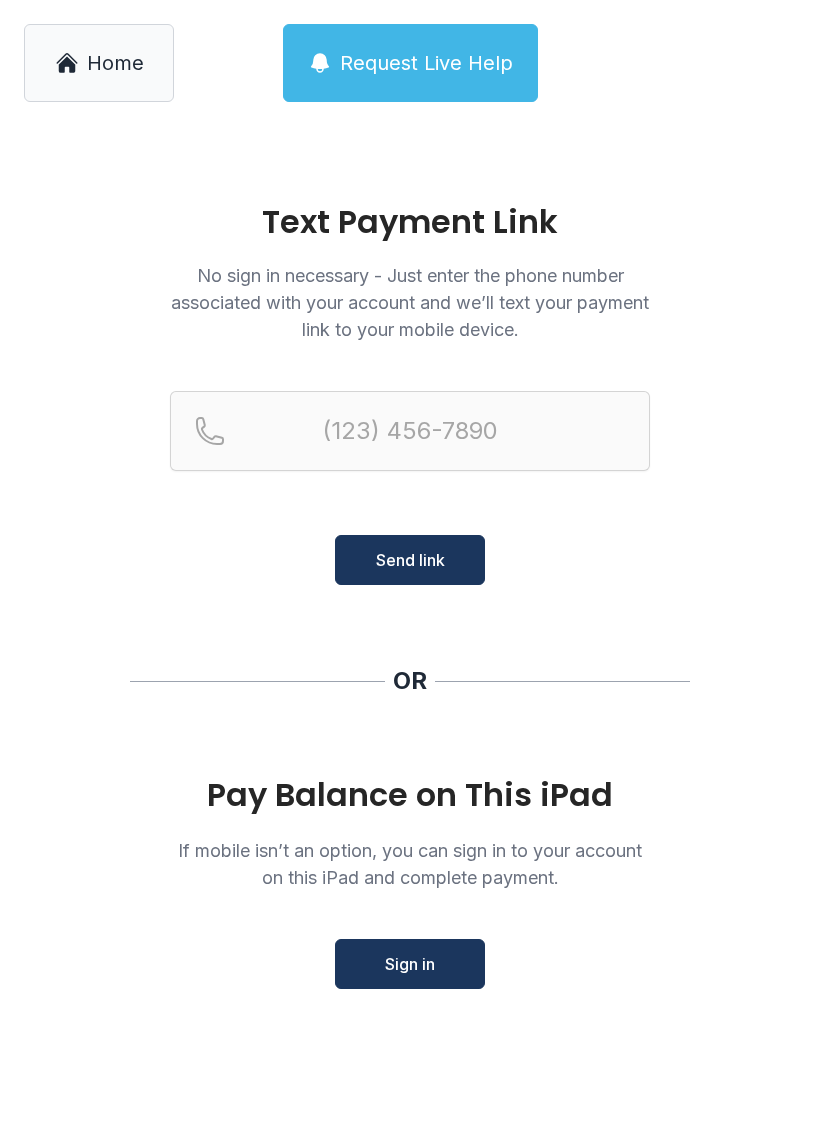 click on "Request Live Help" at bounding box center (426, 63) 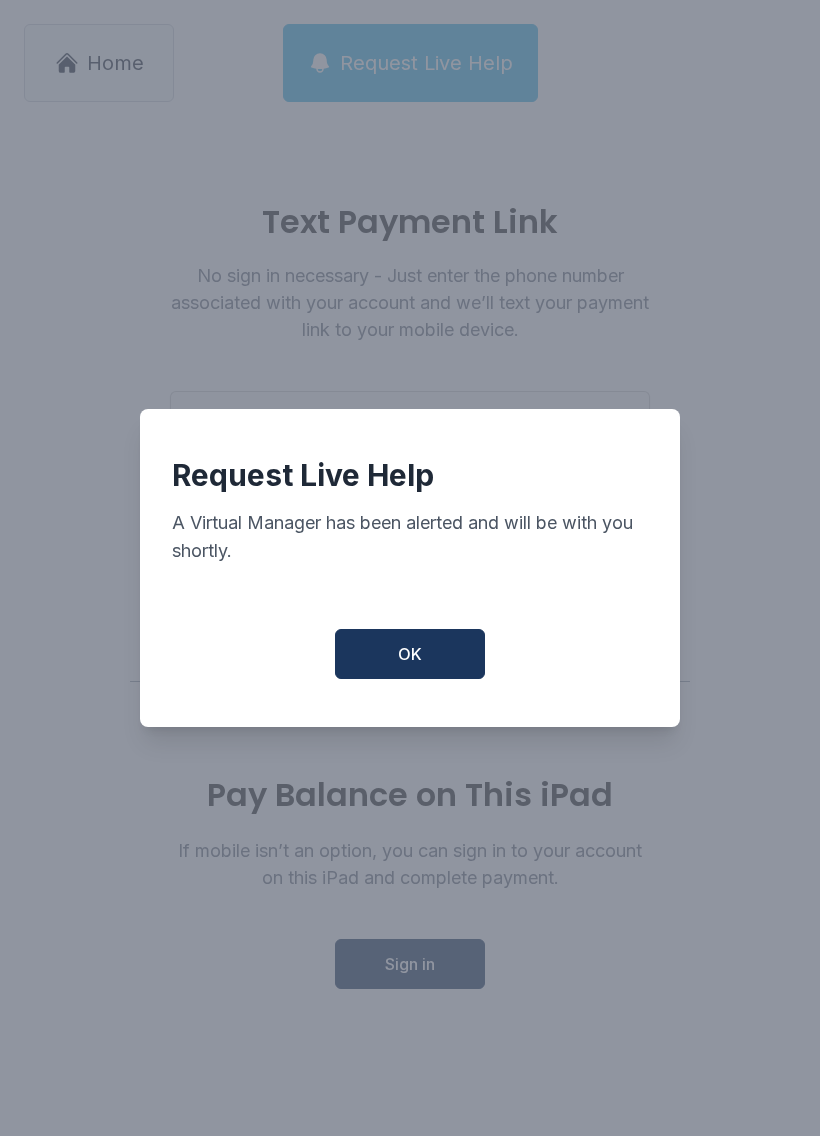 click on "Request Live Help A Virtual Manager has been alerted and will be with you shortly. OK" at bounding box center [410, 568] 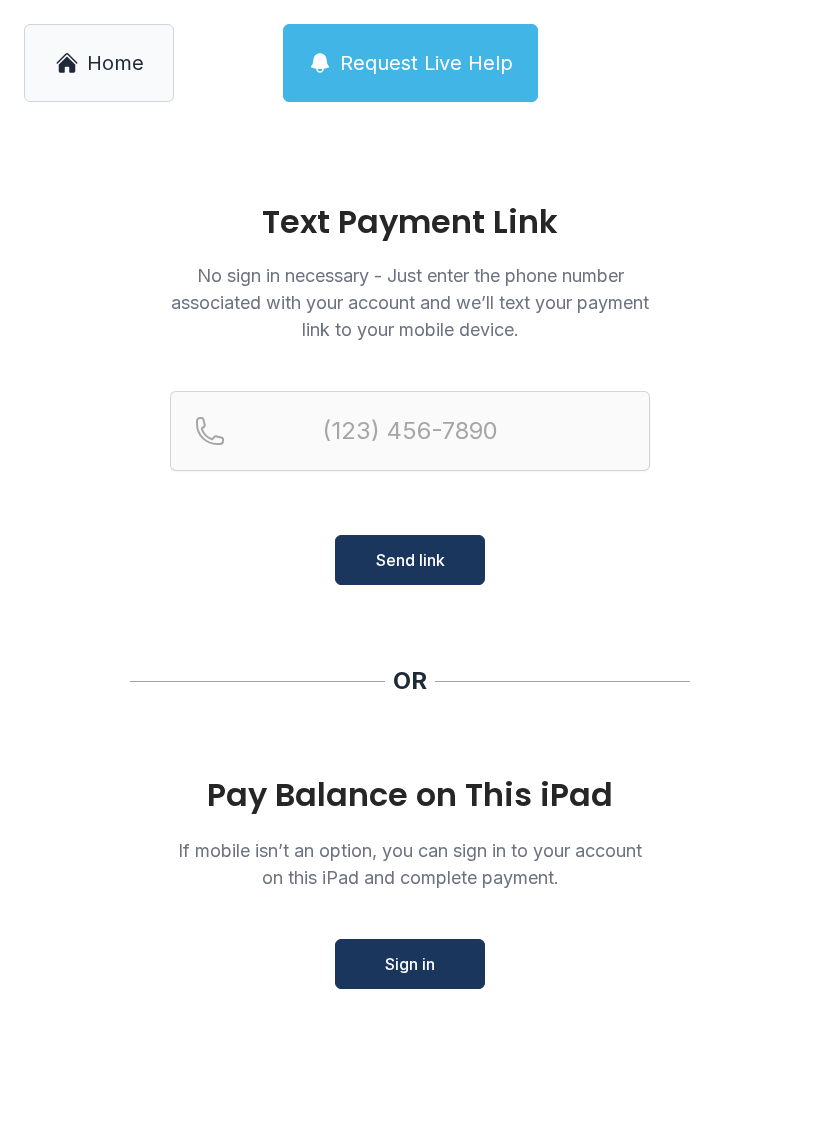 click on "Home" at bounding box center [99, 63] 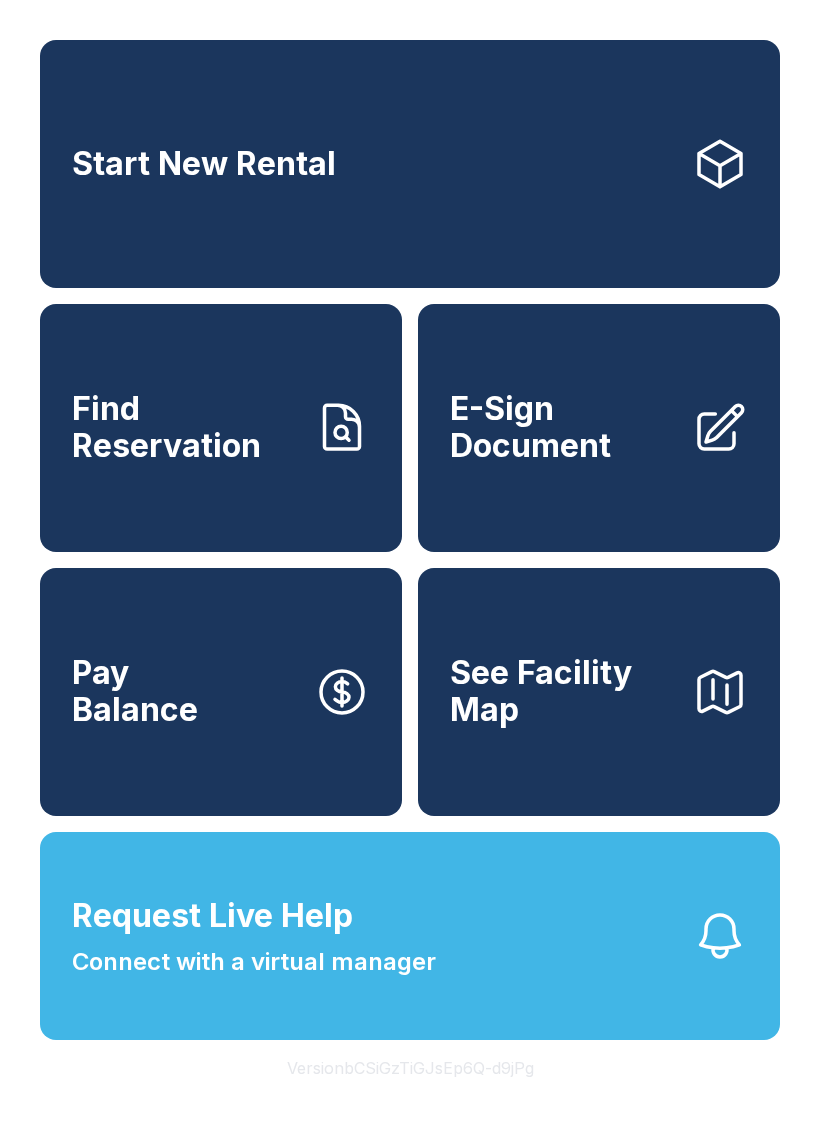 click on "Find Reservation" at bounding box center (185, 427) 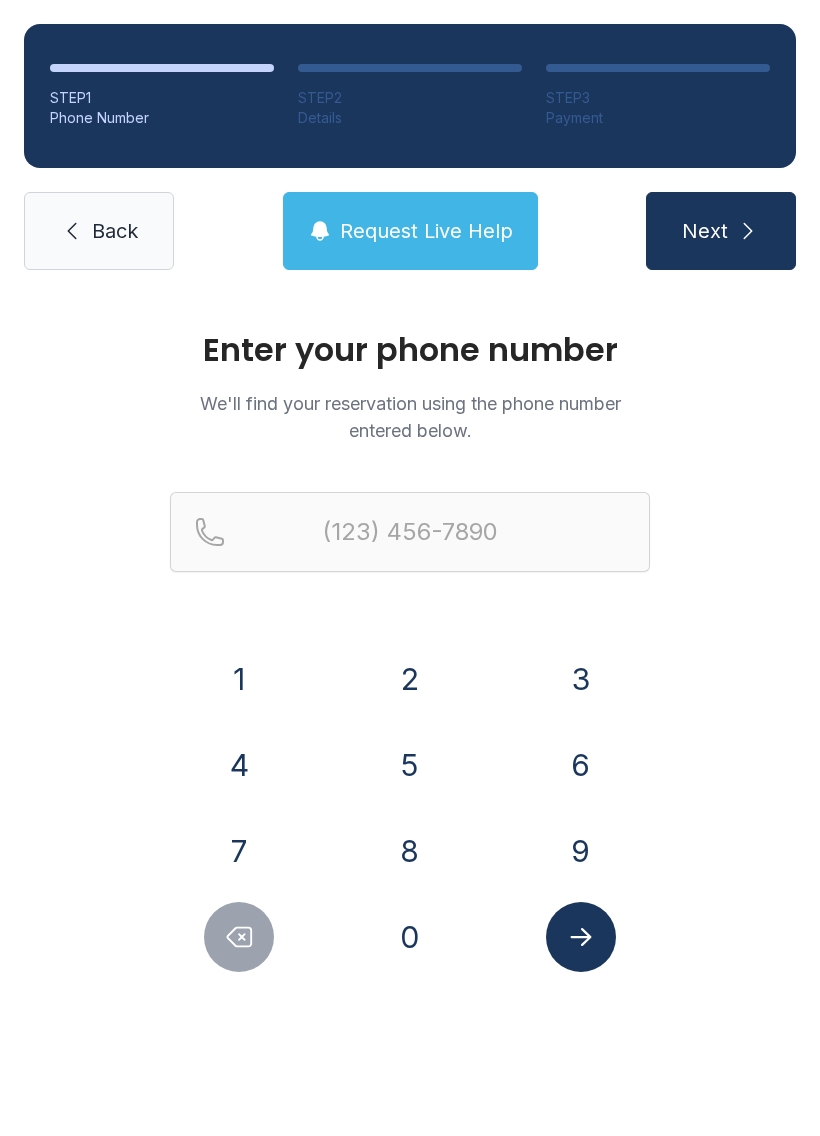 click on "2" at bounding box center [239, 679] 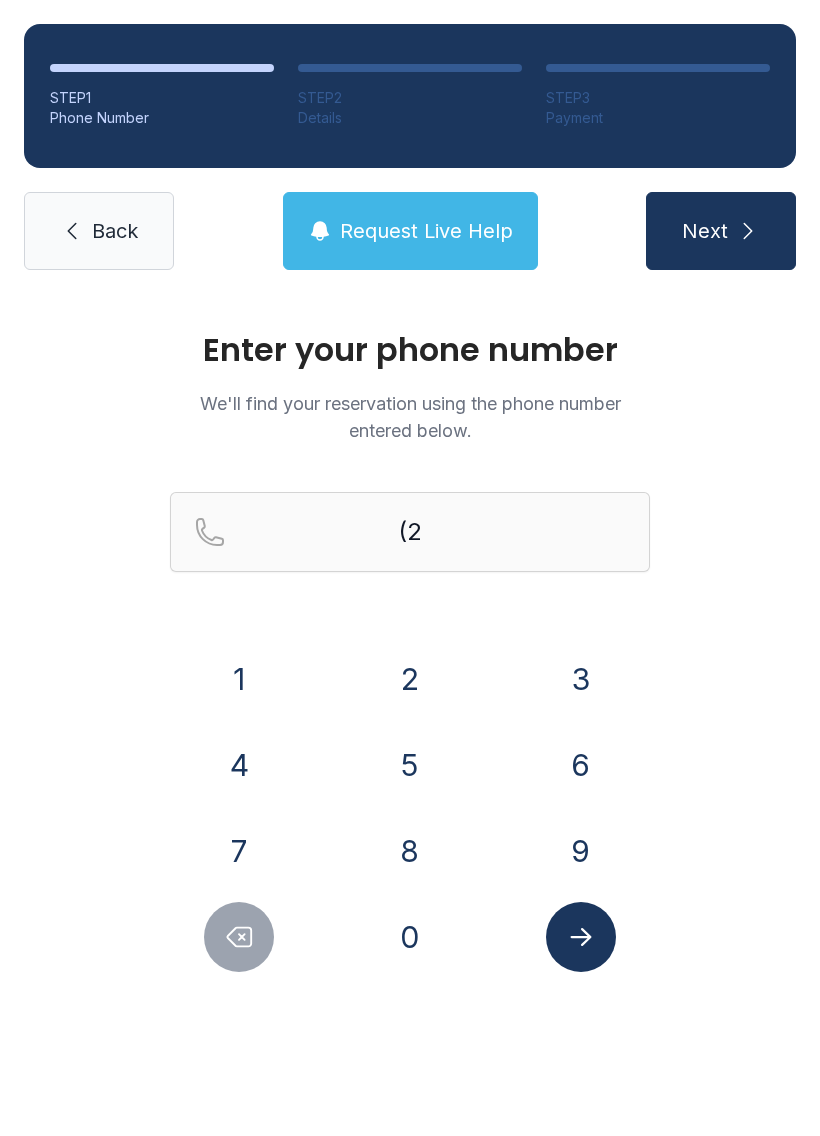 click on "0" at bounding box center [239, 679] 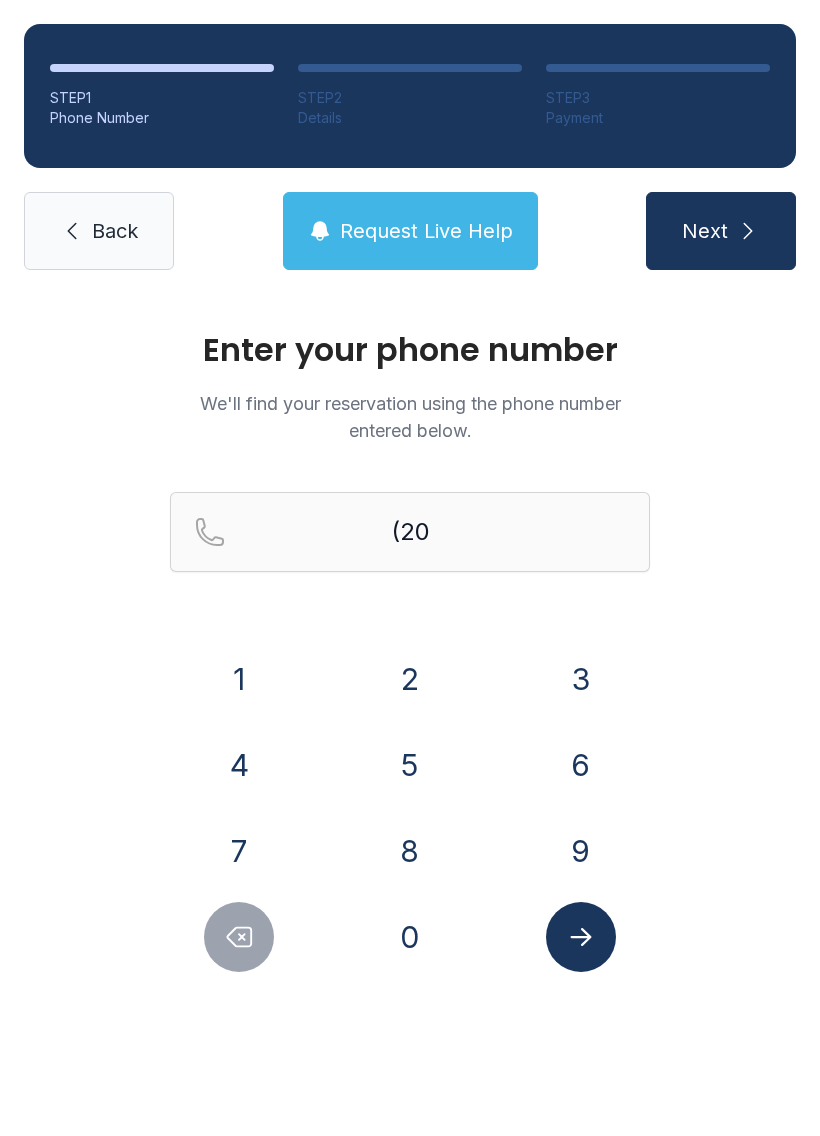 click on "1" at bounding box center [239, 679] 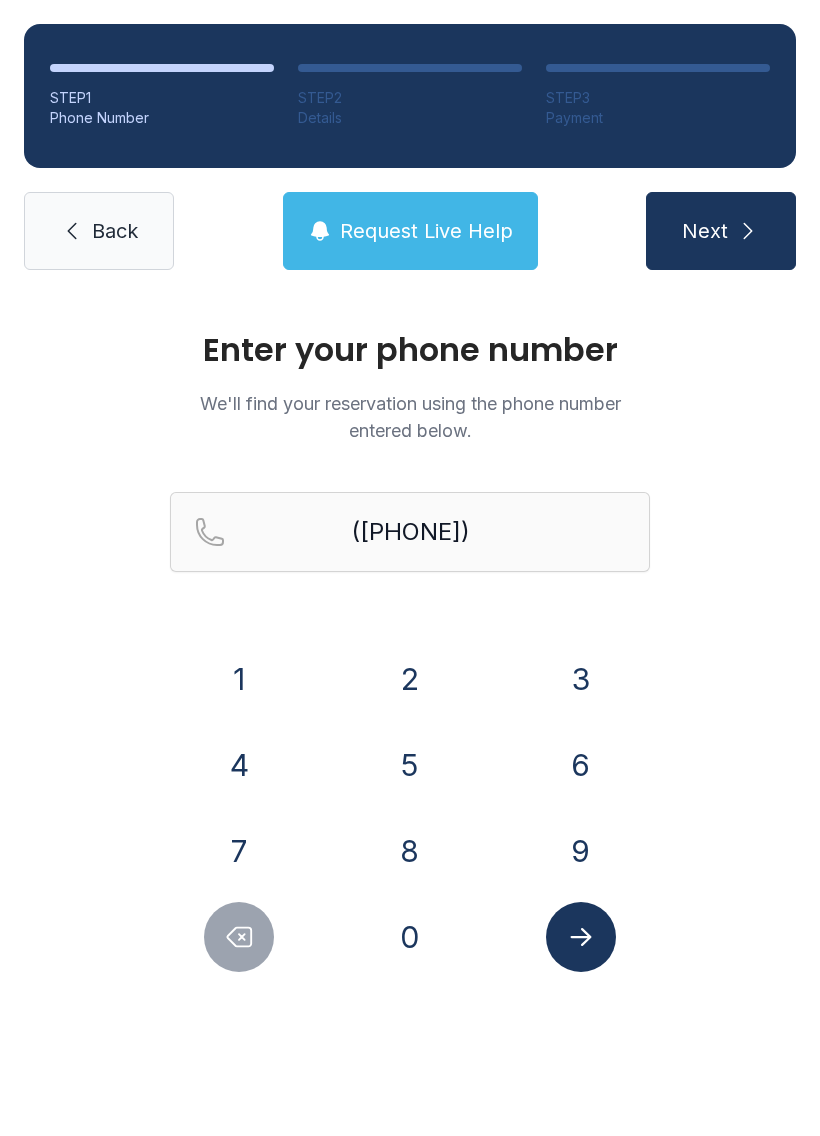 click on "9" at bounding box center [239, 679] 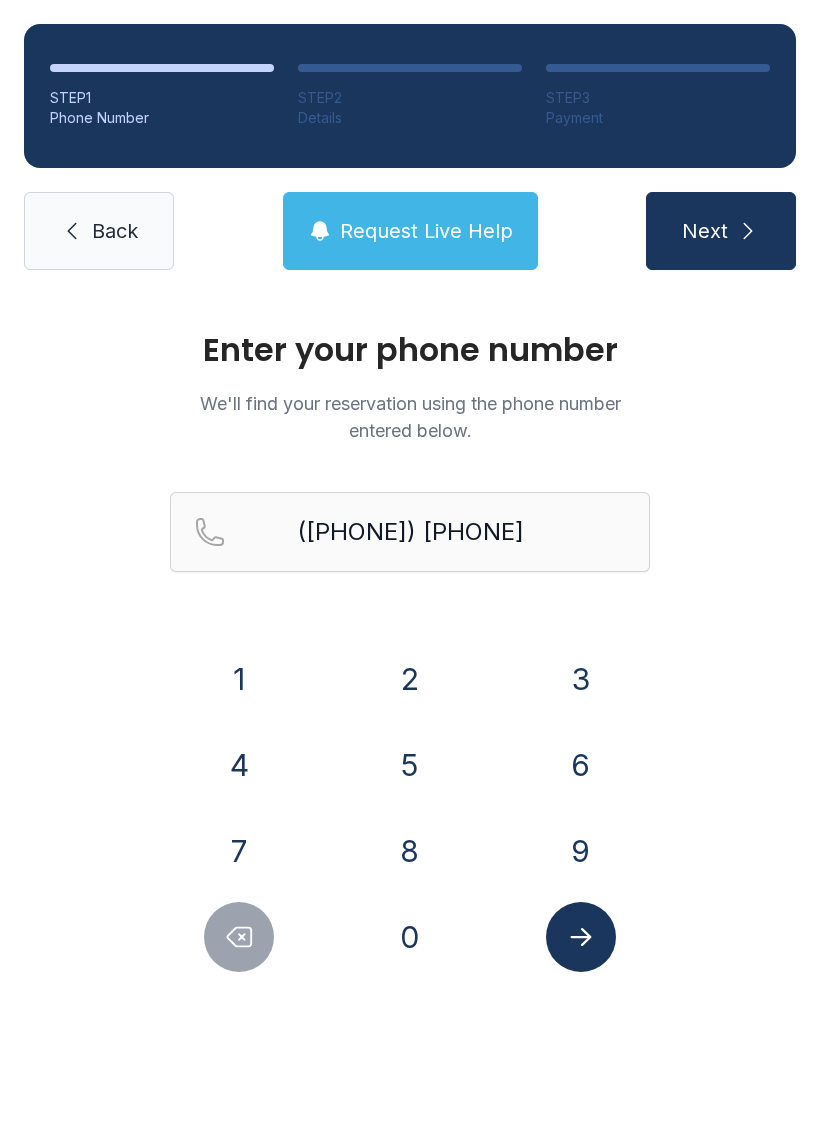 click on "3" at bounding box center (239, 679) 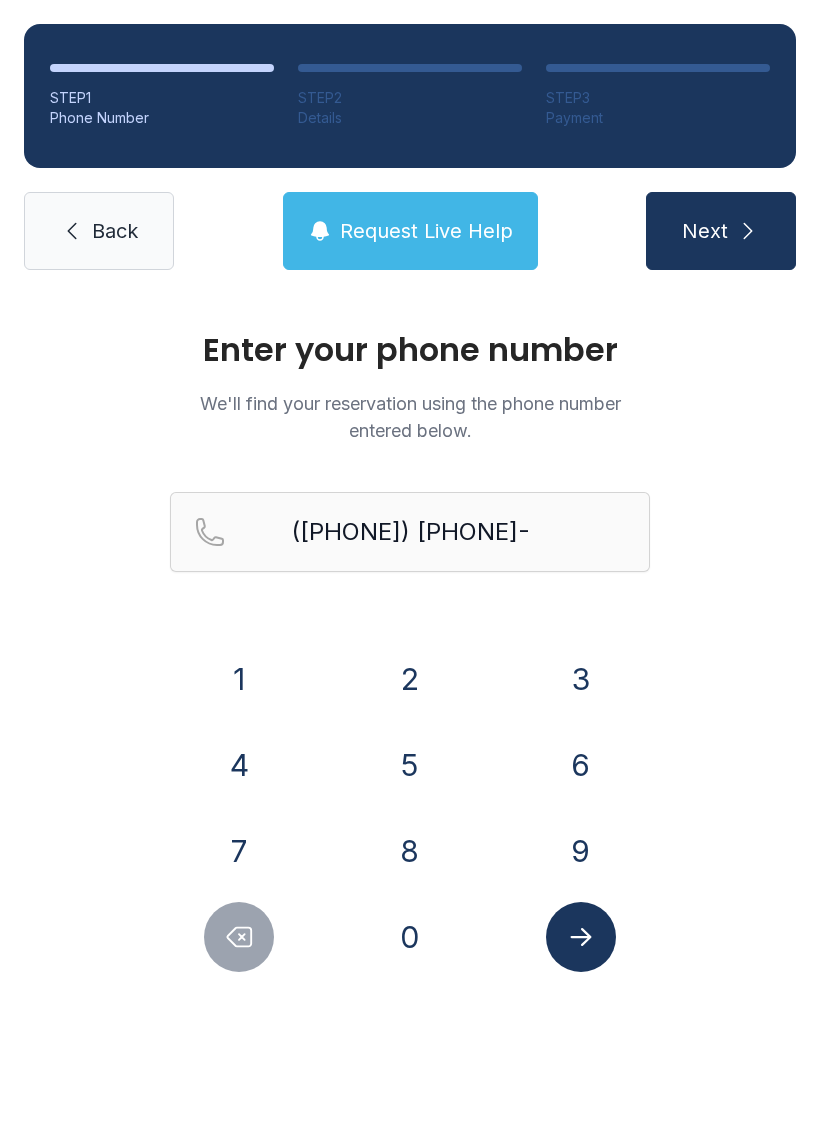 click on "5" at bounding box center (239, 679) 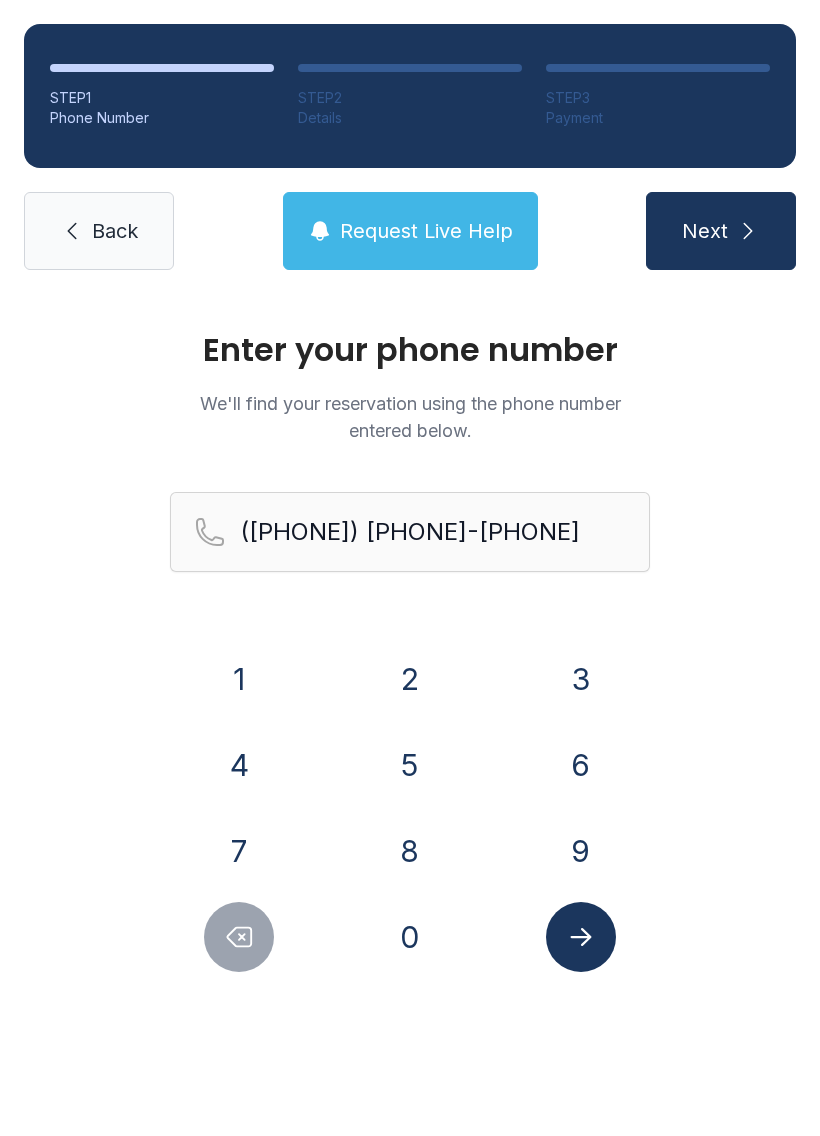 click on "8" at bounding box center (239, 679) 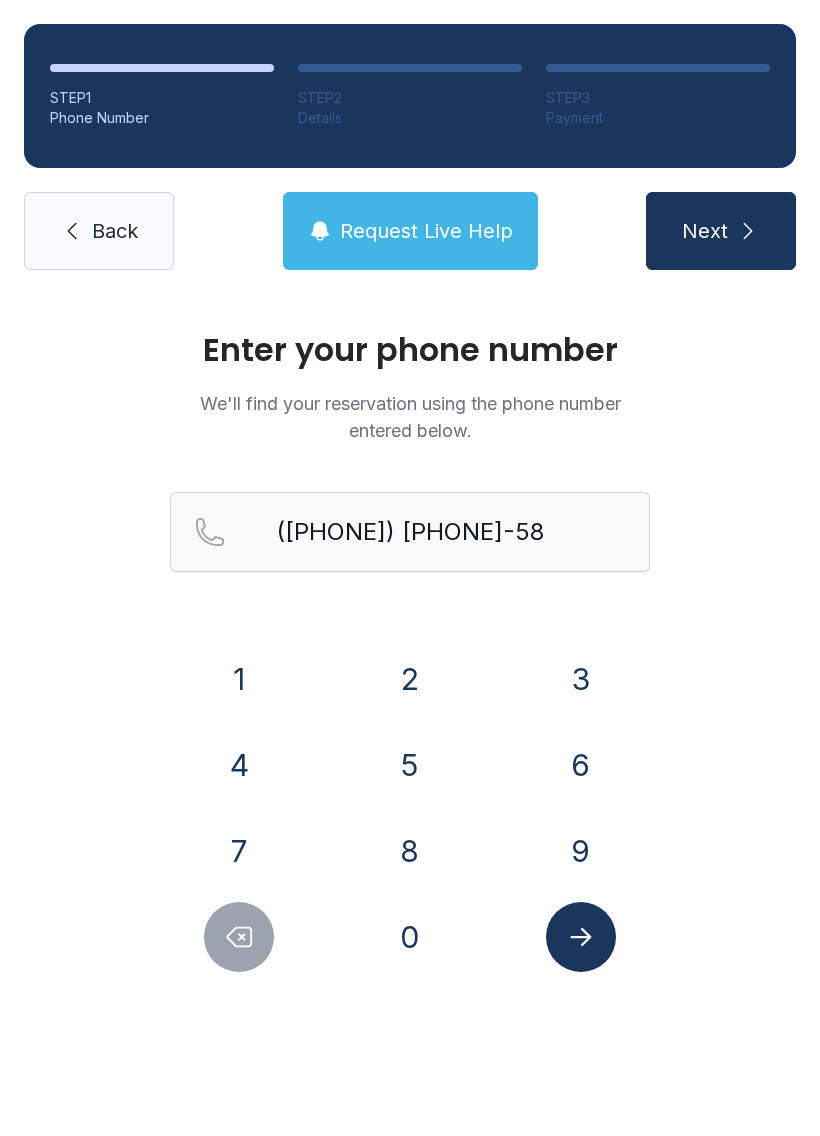 click on "5" at bounding box center [239, 679] 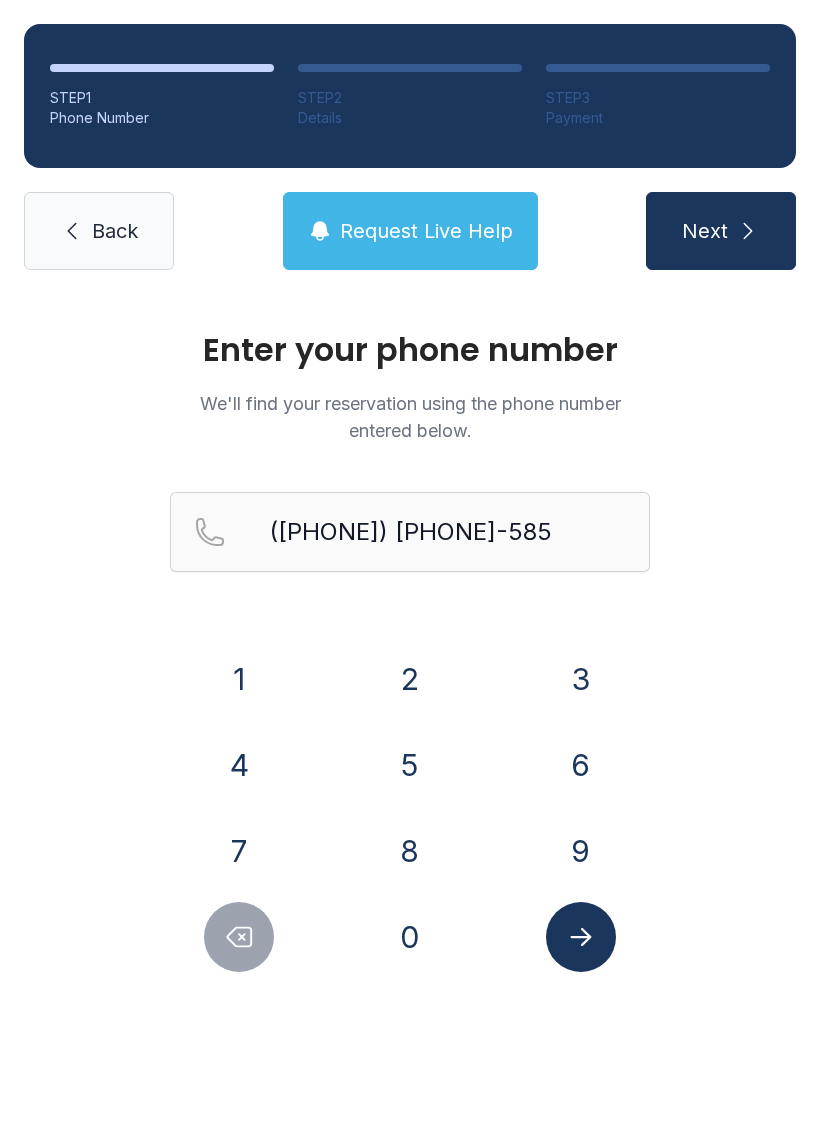 click on "7" at bounding box center (239, 679) 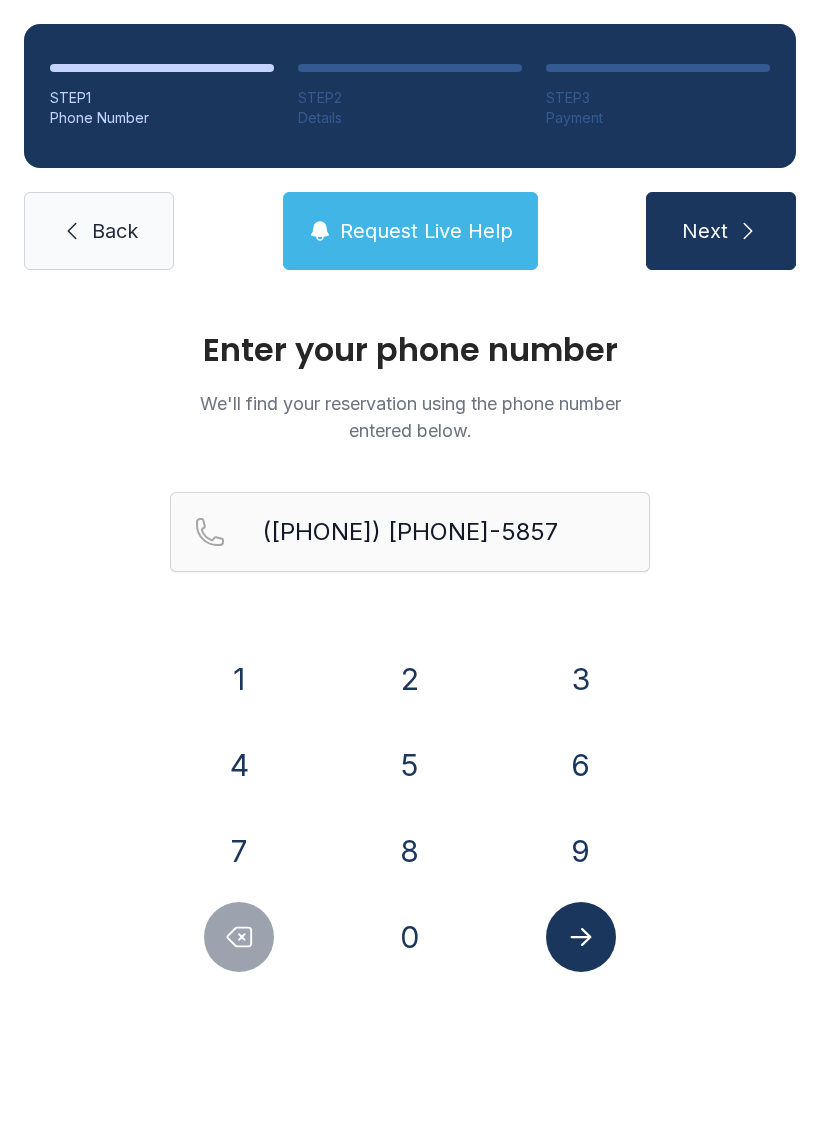 click at bounding box center (581, 937) 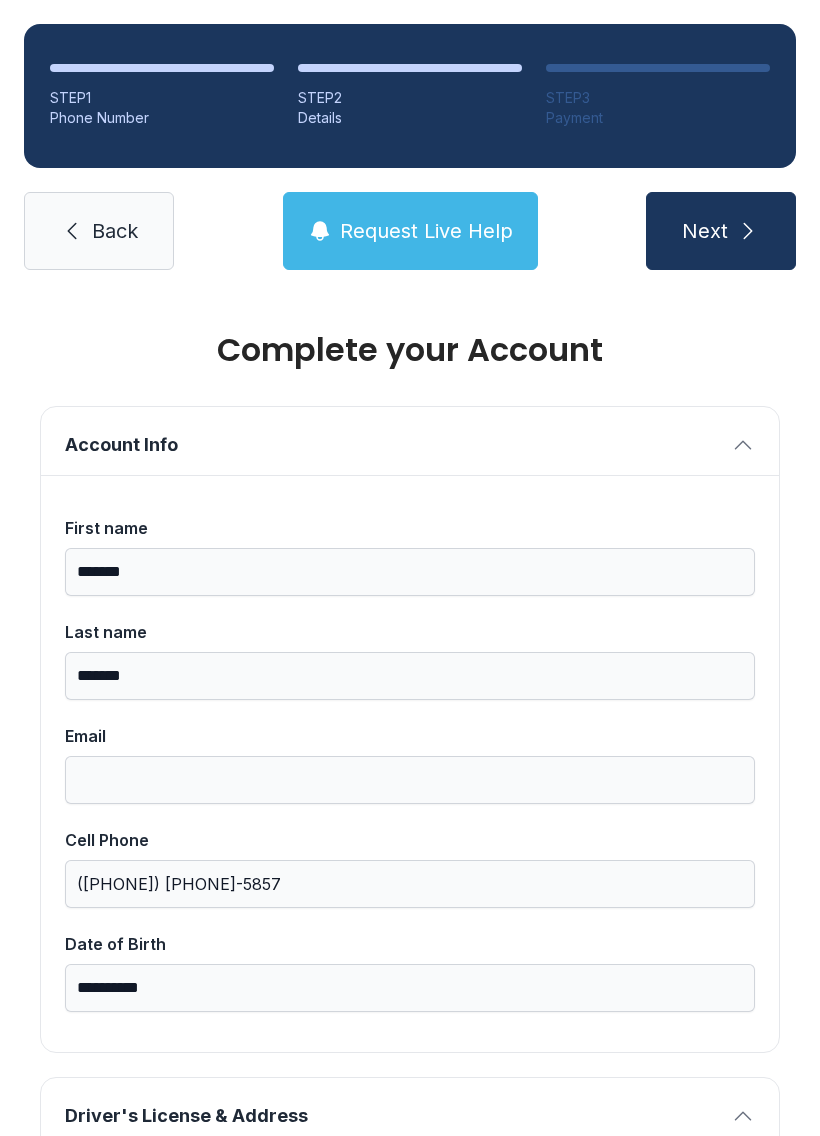 click on "Date of Birth" at bounding box center (410, 528) 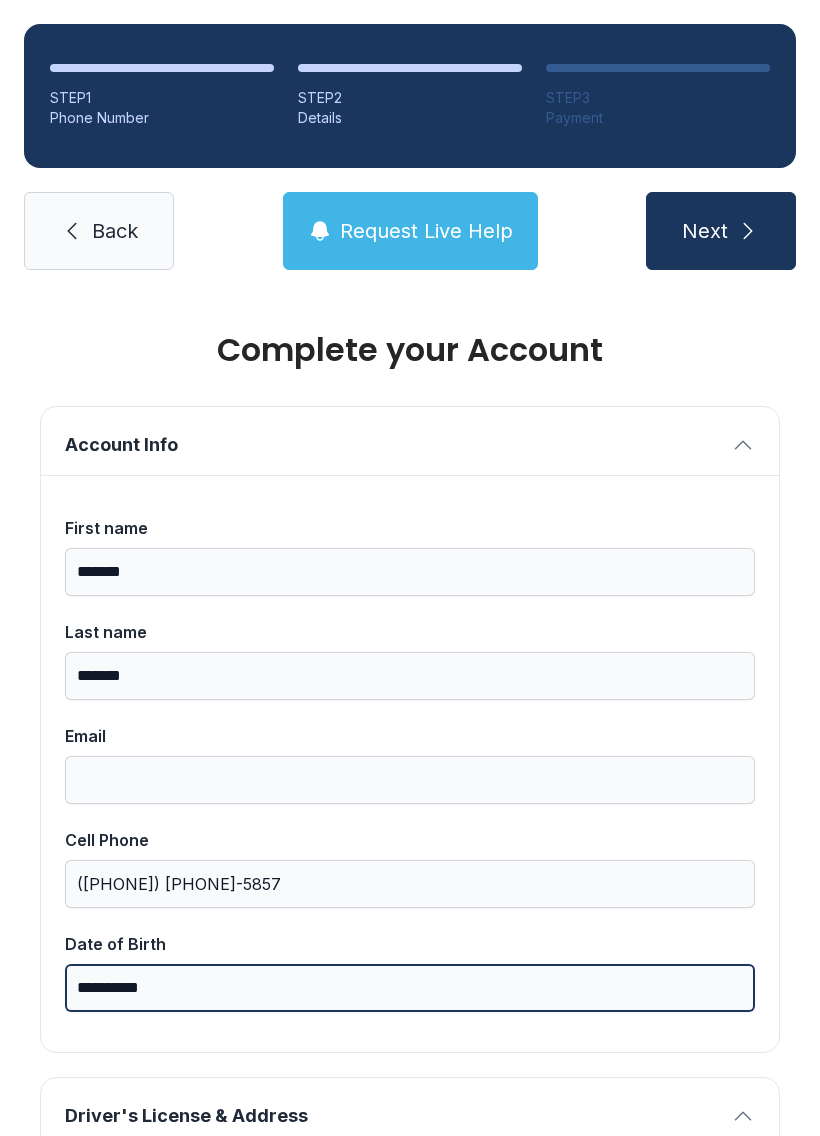 scroll, scrollTop: 44, scrollLeft: 0, axis: vertical 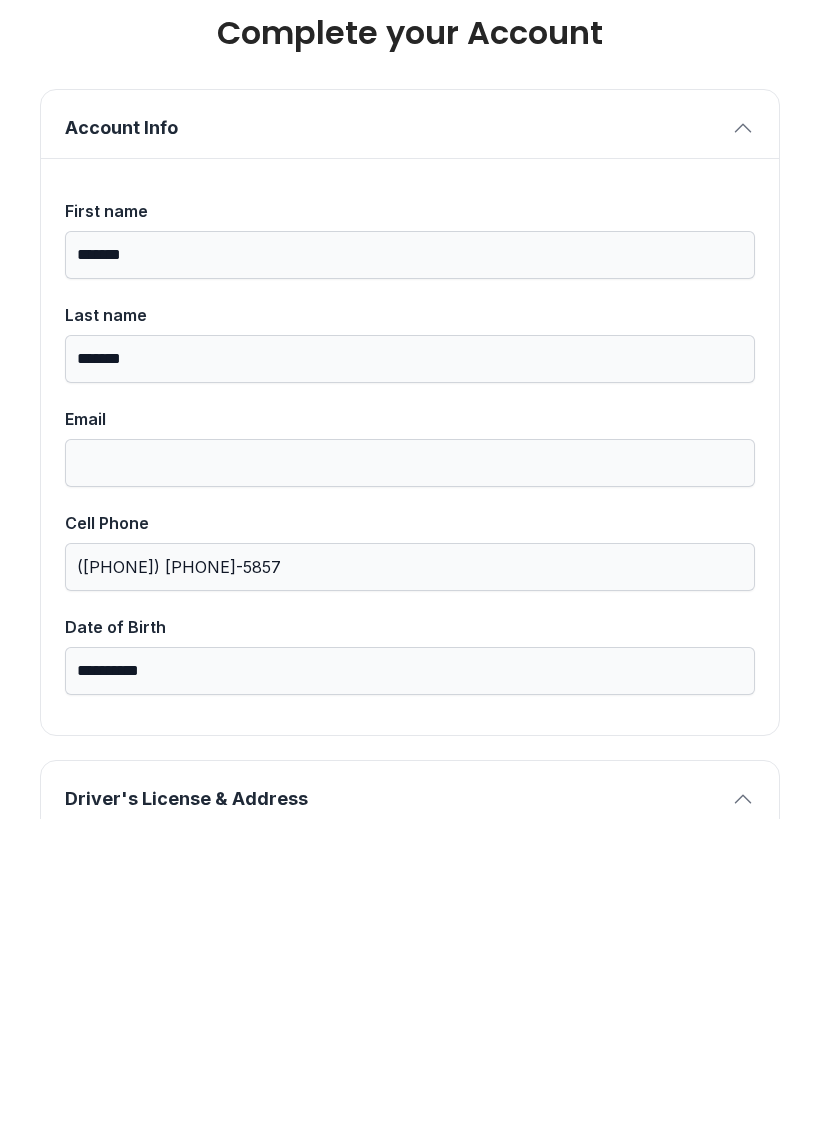 click on "Email" at bounding box center [410, 528] 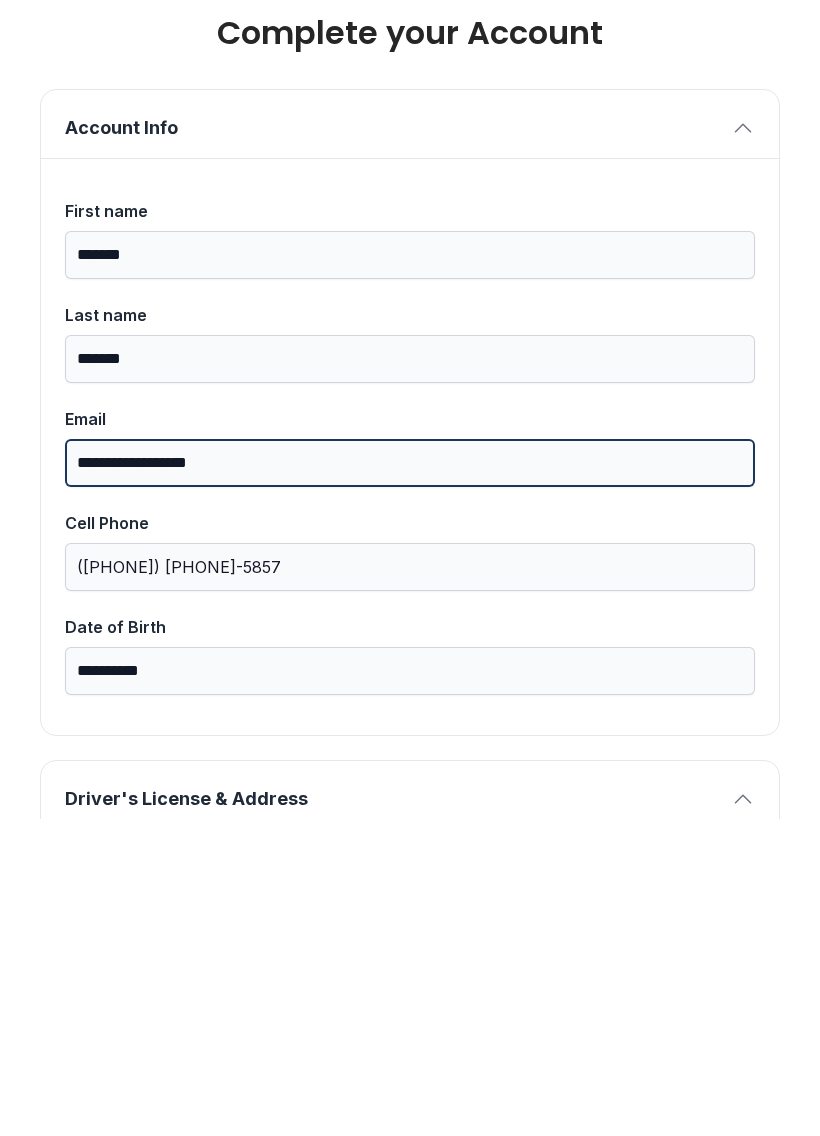 type on "**********" 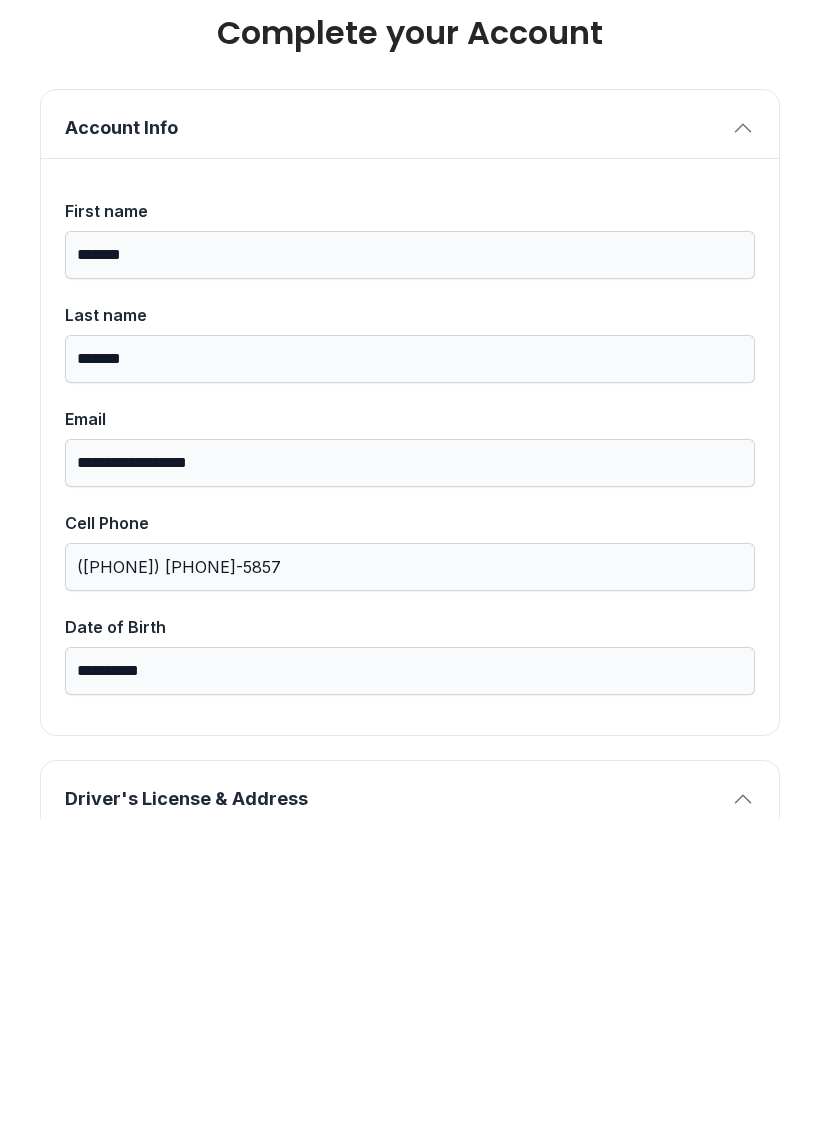 click on "Date of Birth" at bounding box center [410, 528] 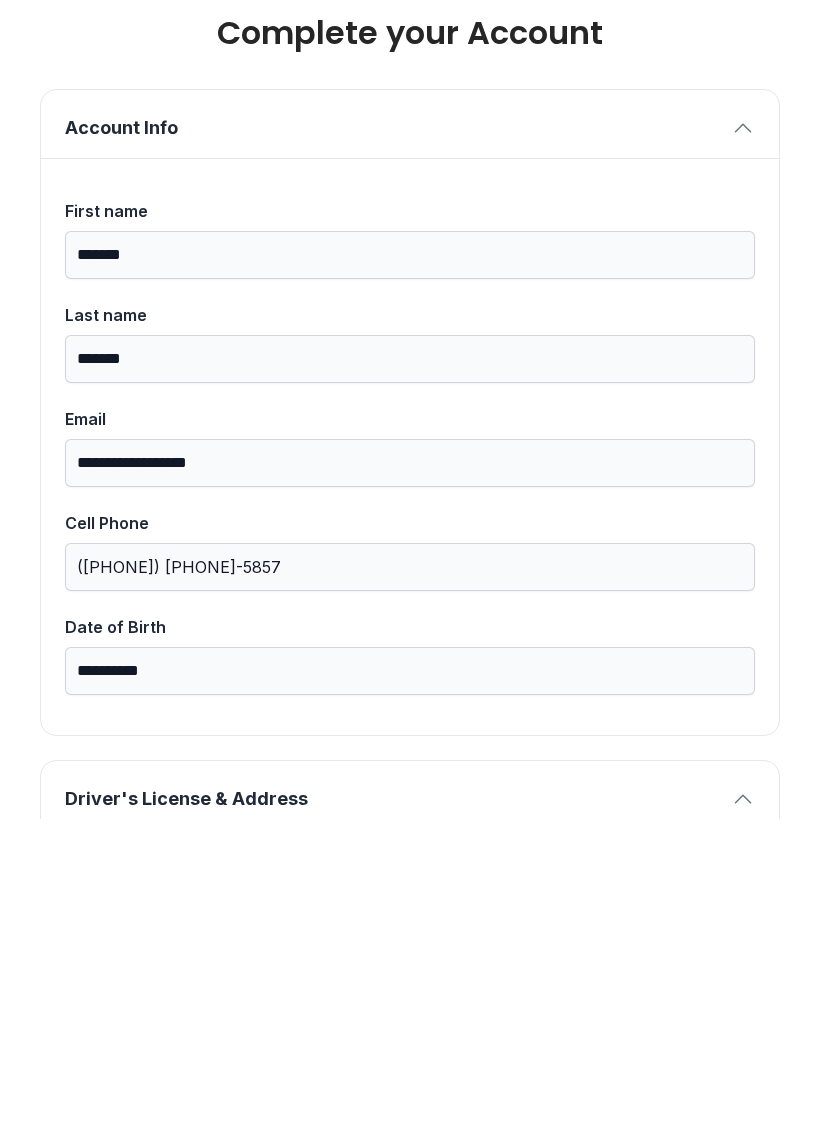 click on "Date of Birth" at bounding box center [410, 528] 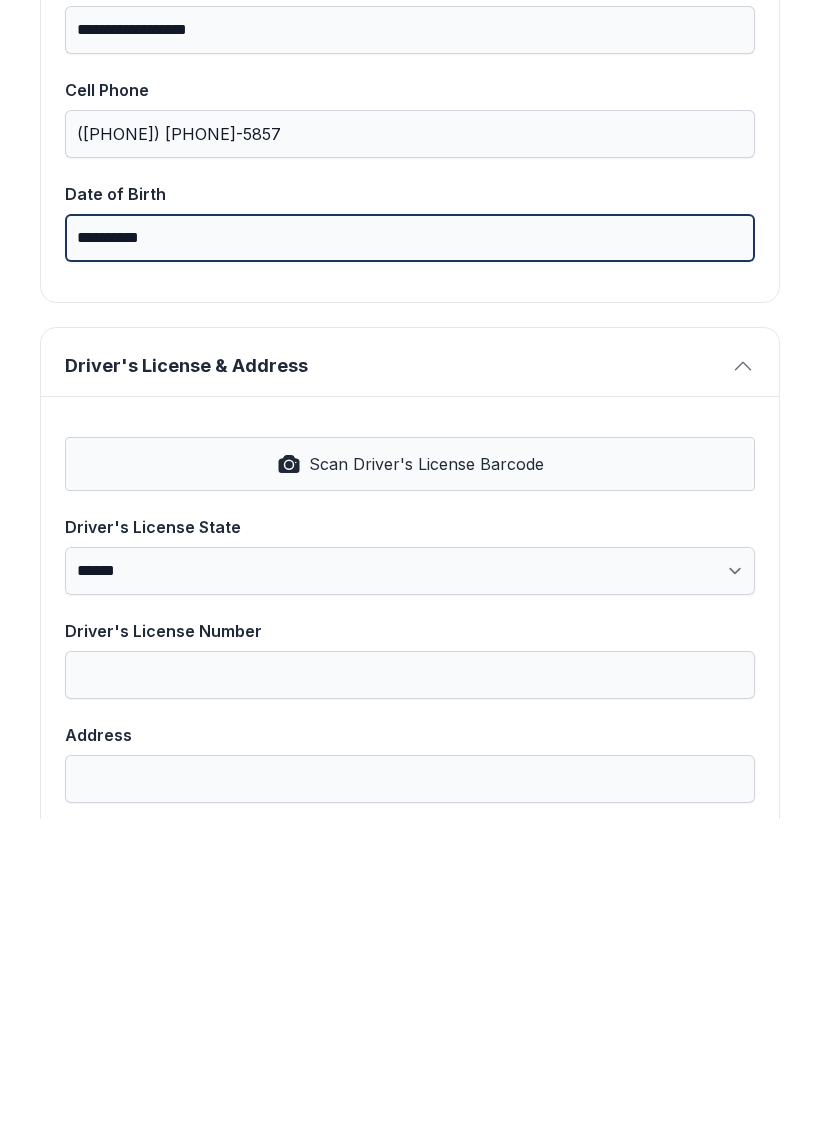 scroll, scrollTop: 467, scrollLeft: 0, axis: vertical 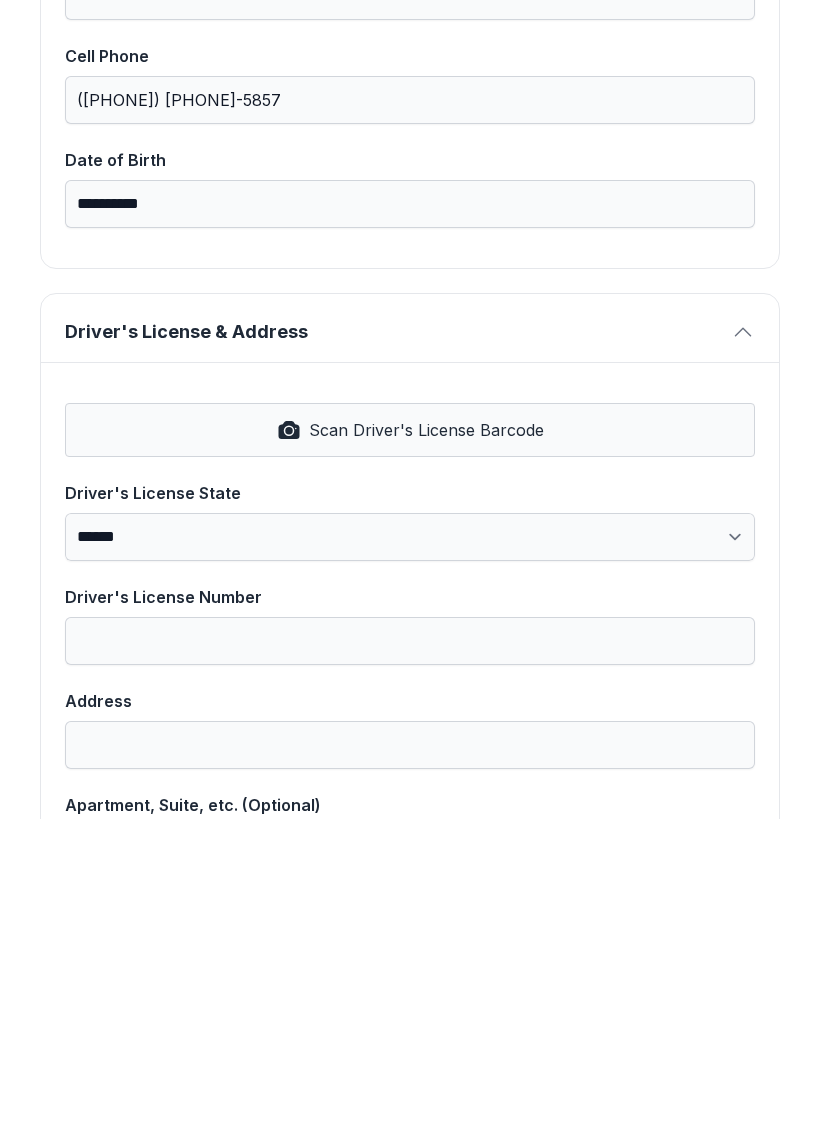 click on "Scan Driver's License Barcode" at bounding box center (410, 747) 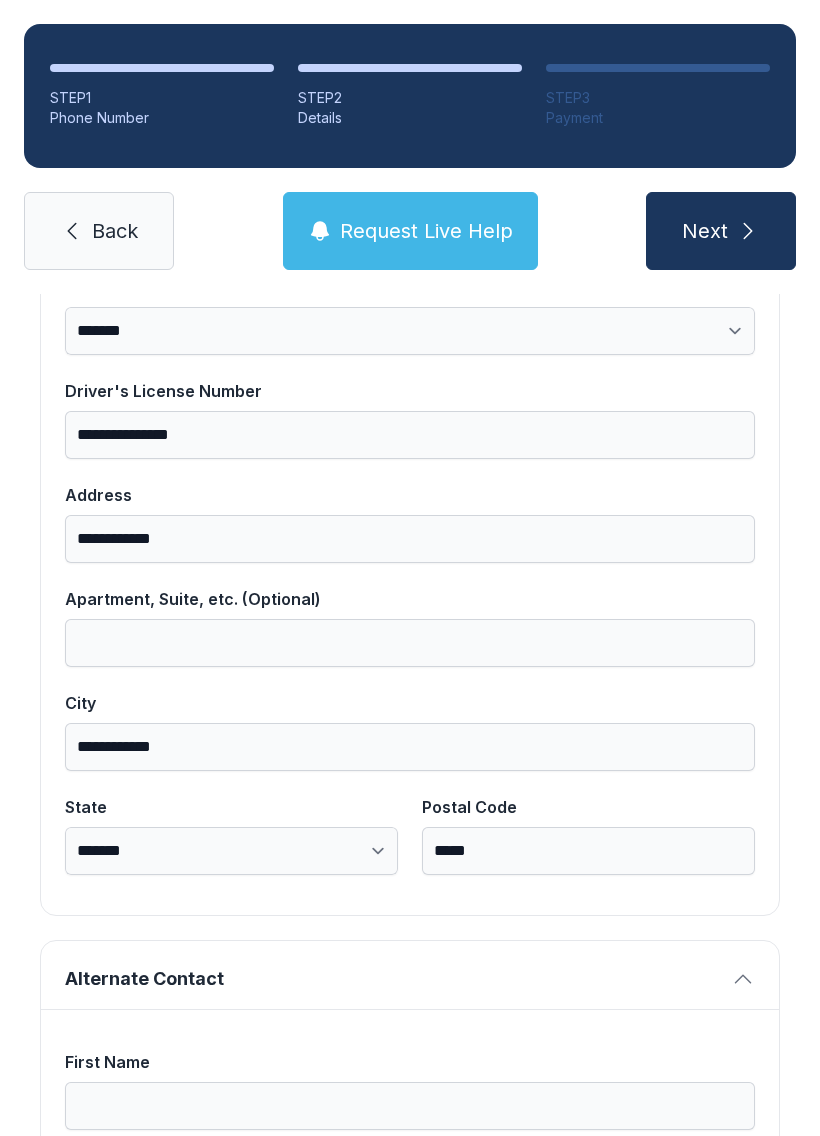 scroll, scrollTop: 1013, scrollLeft: 0, axis: vertical 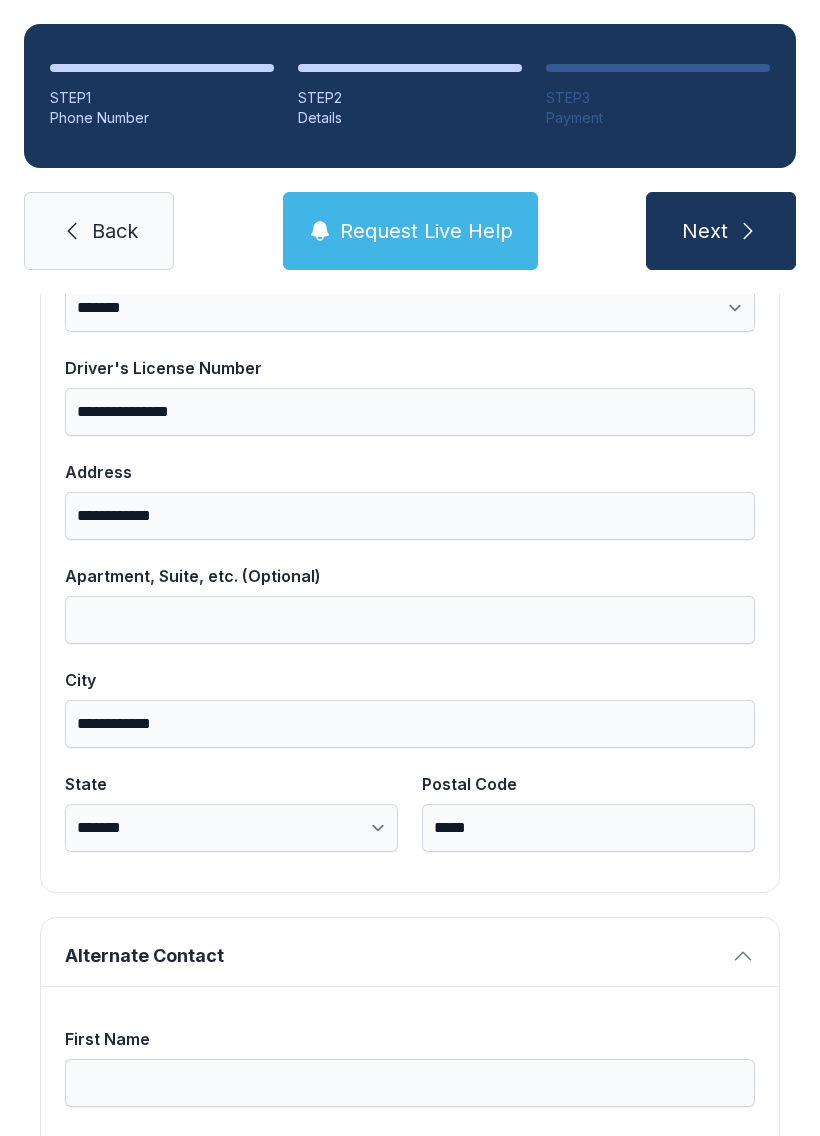 click at bounding box center [748, 231] 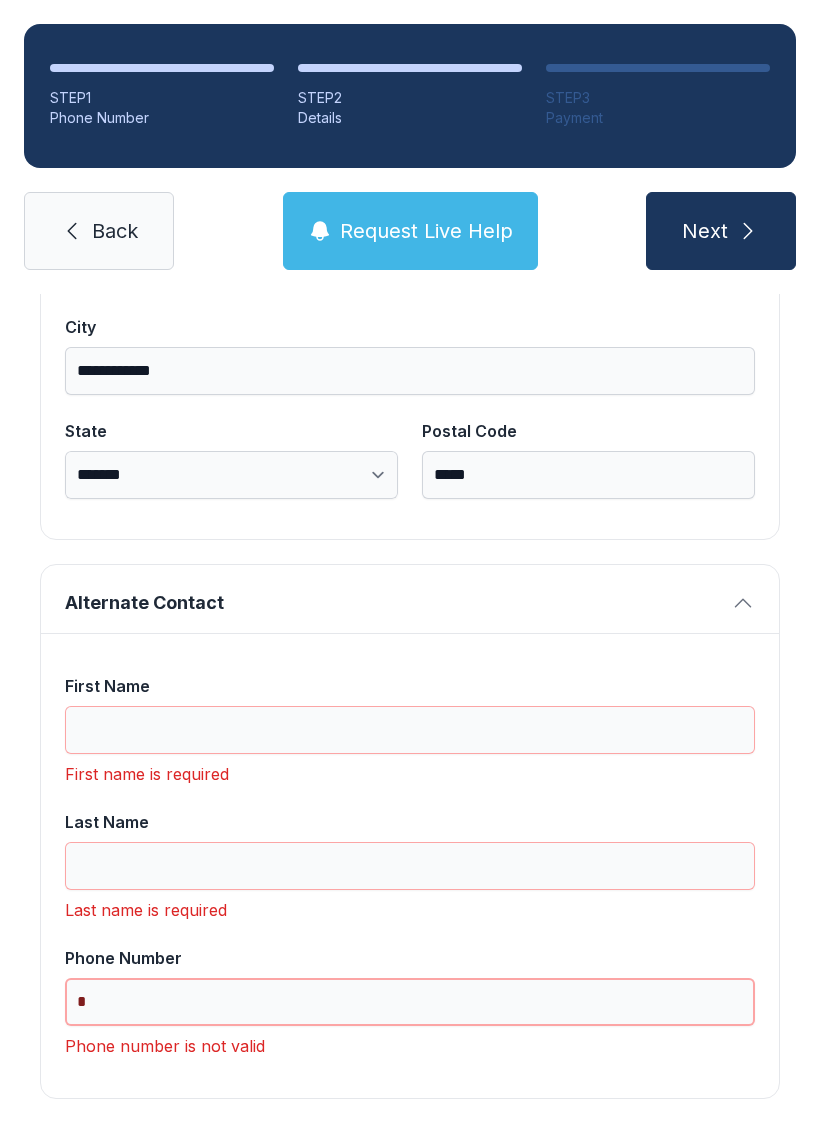 scroll, scrollTop: 1365, scrollLeft: 0, axis: vertical 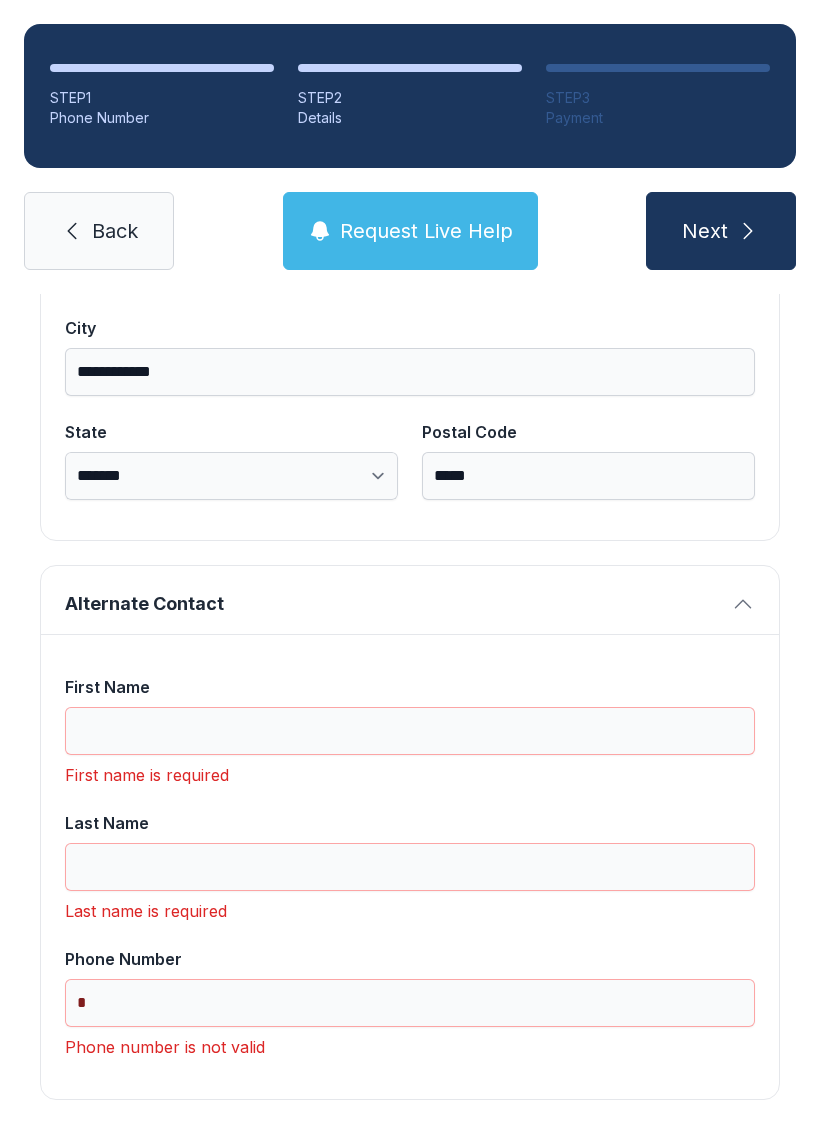 click on "First Name" at bounding box center (410, 731) 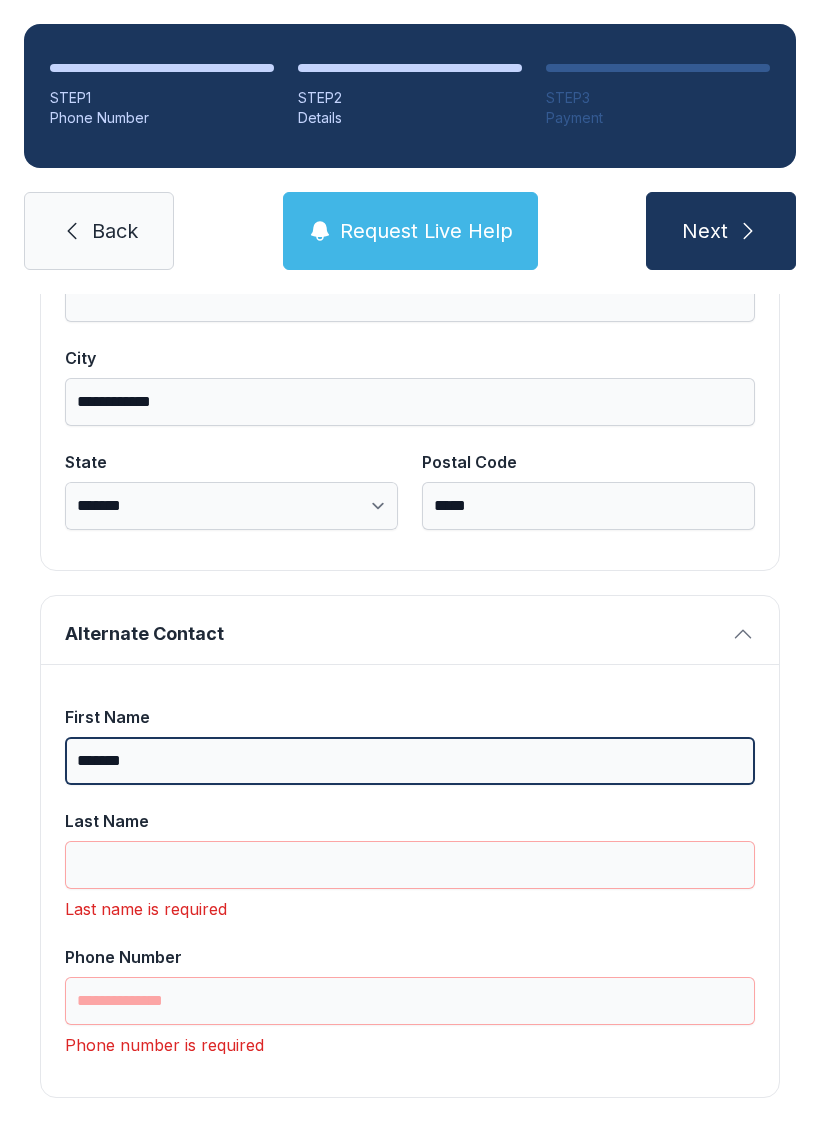 scroll, scrollTop: 1333, scrollLeft: 0, axis: vertical 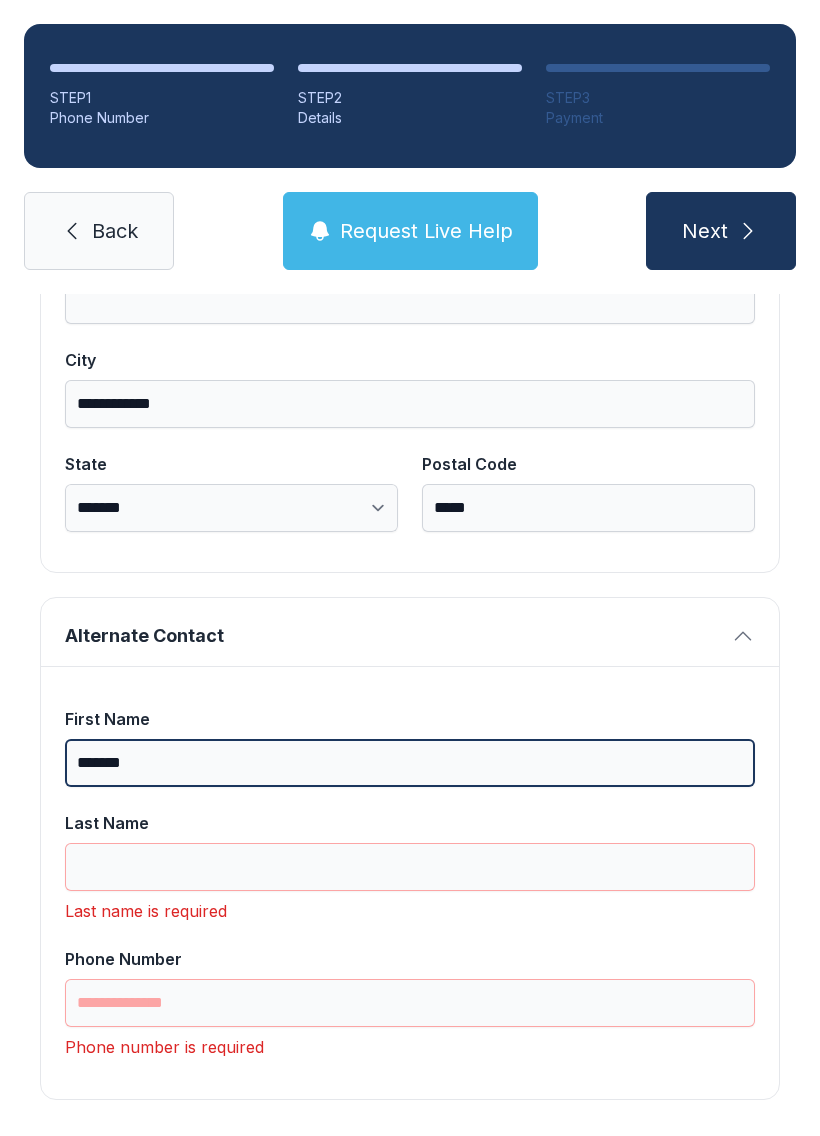 type on "*******" 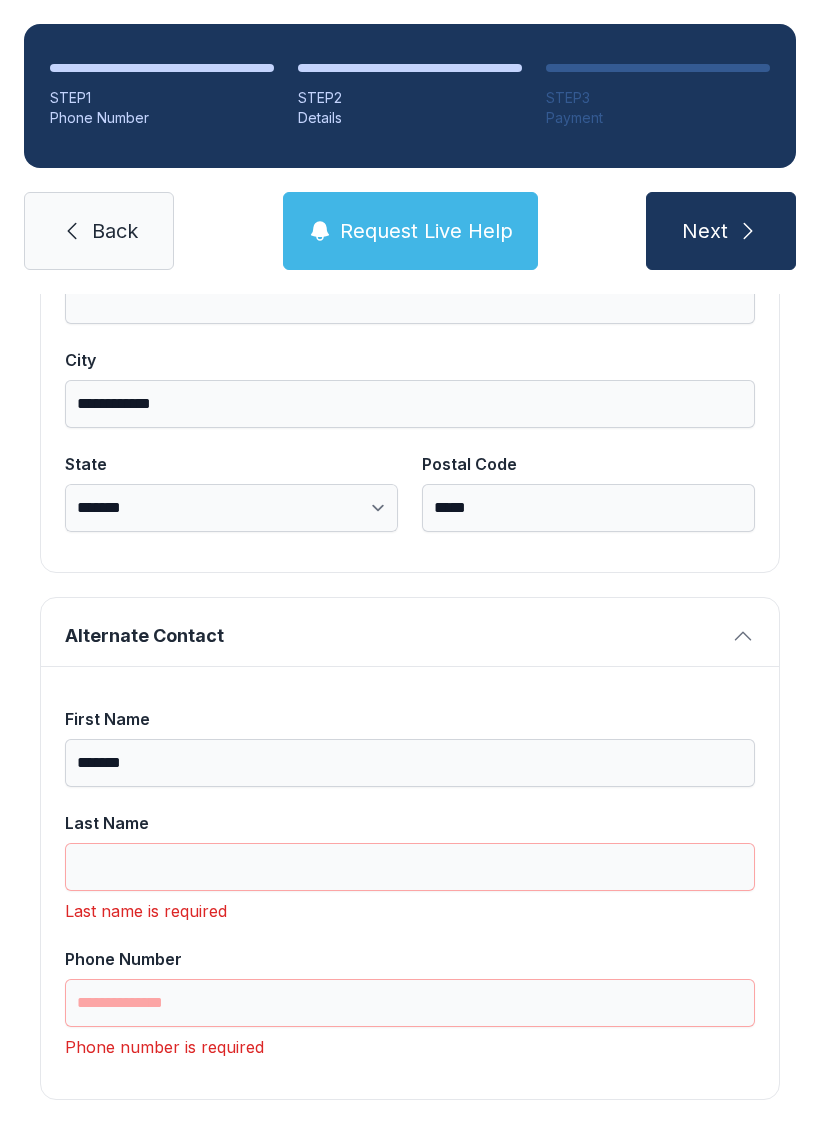 click on "Last Name" at bounding box center [410, 747] 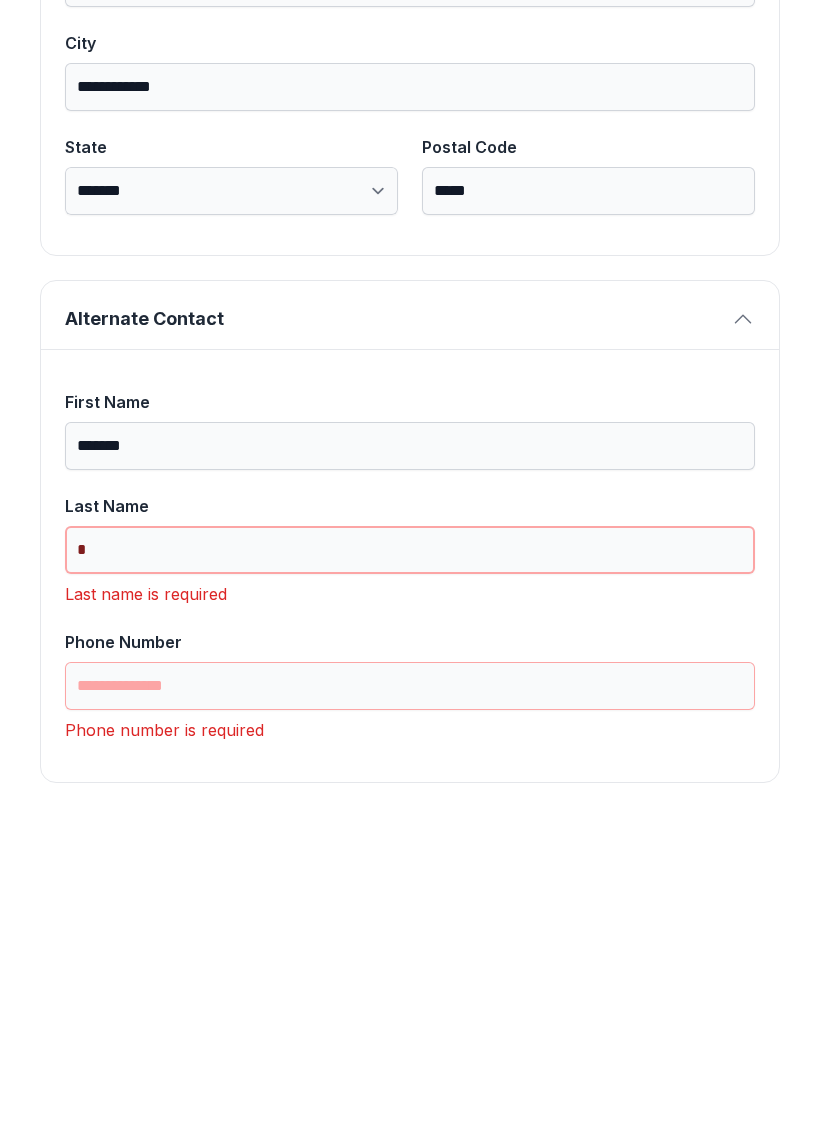 scroll, scrollTop: 1301, scrollLeft: 0, axis: vertical 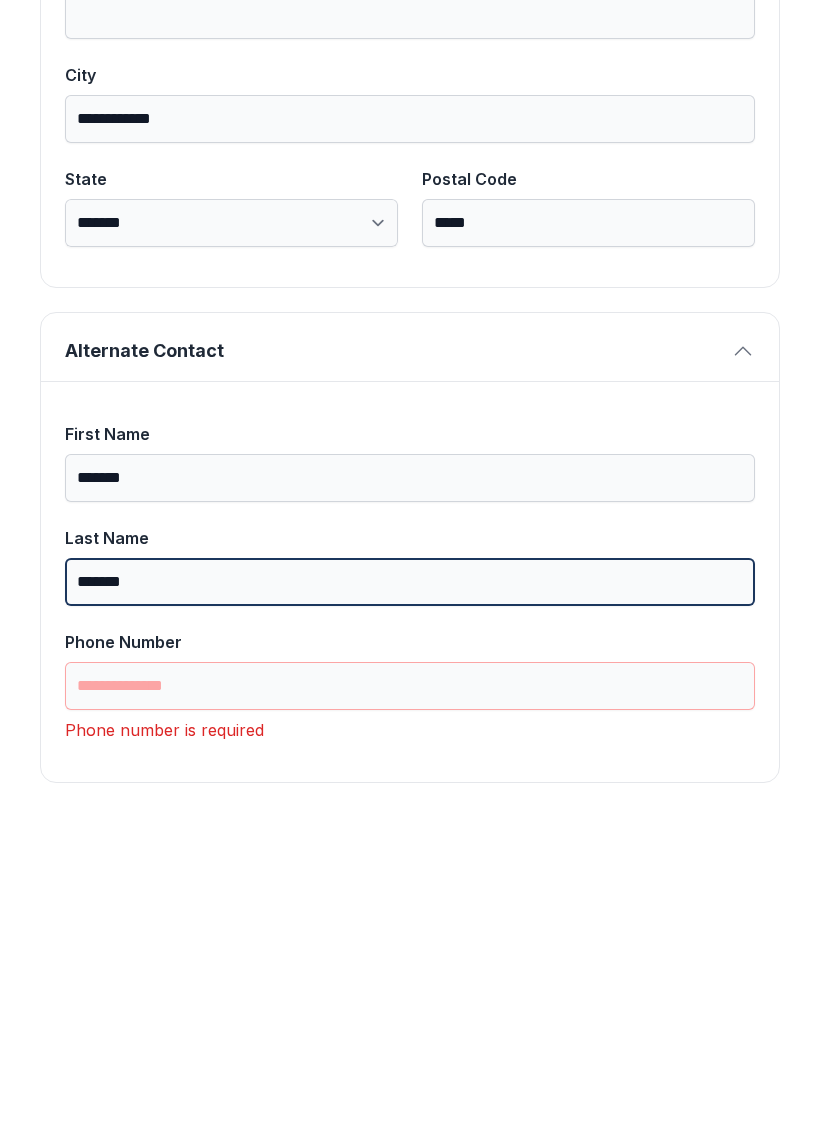 type on "*******" 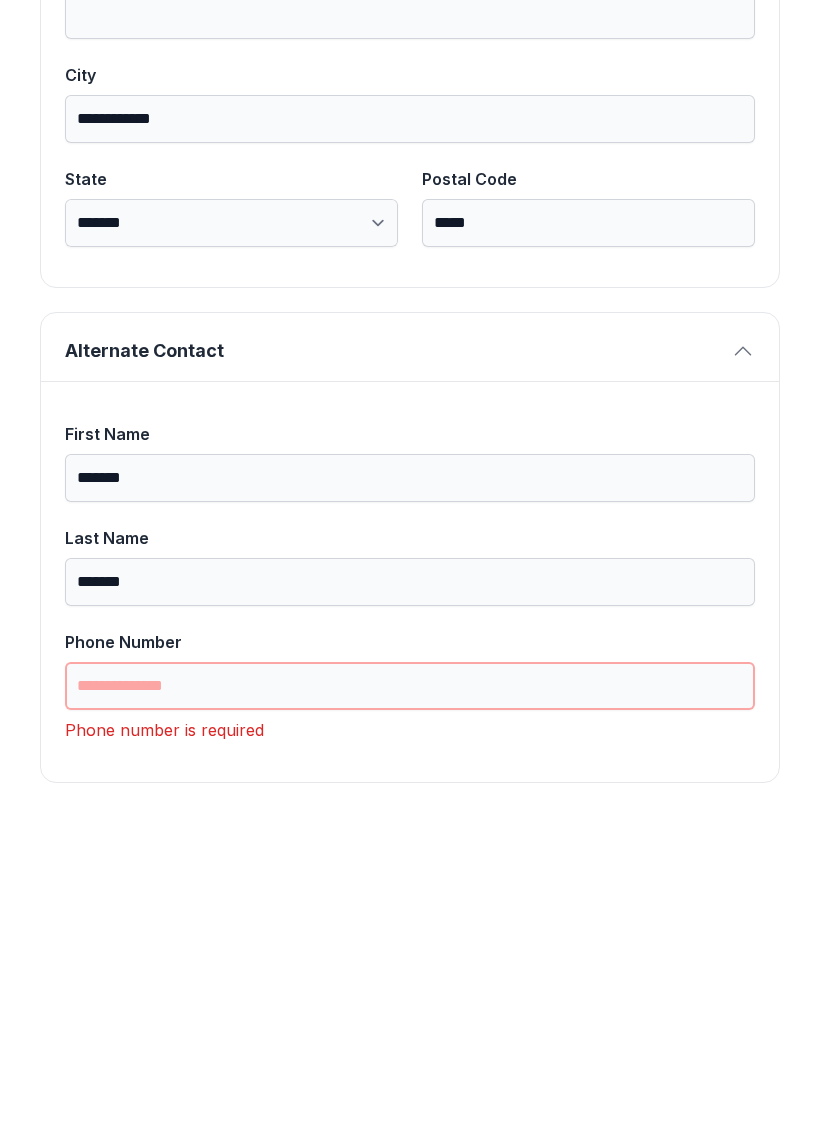 click on "Phone Number" at bounding box center [410, 1003] 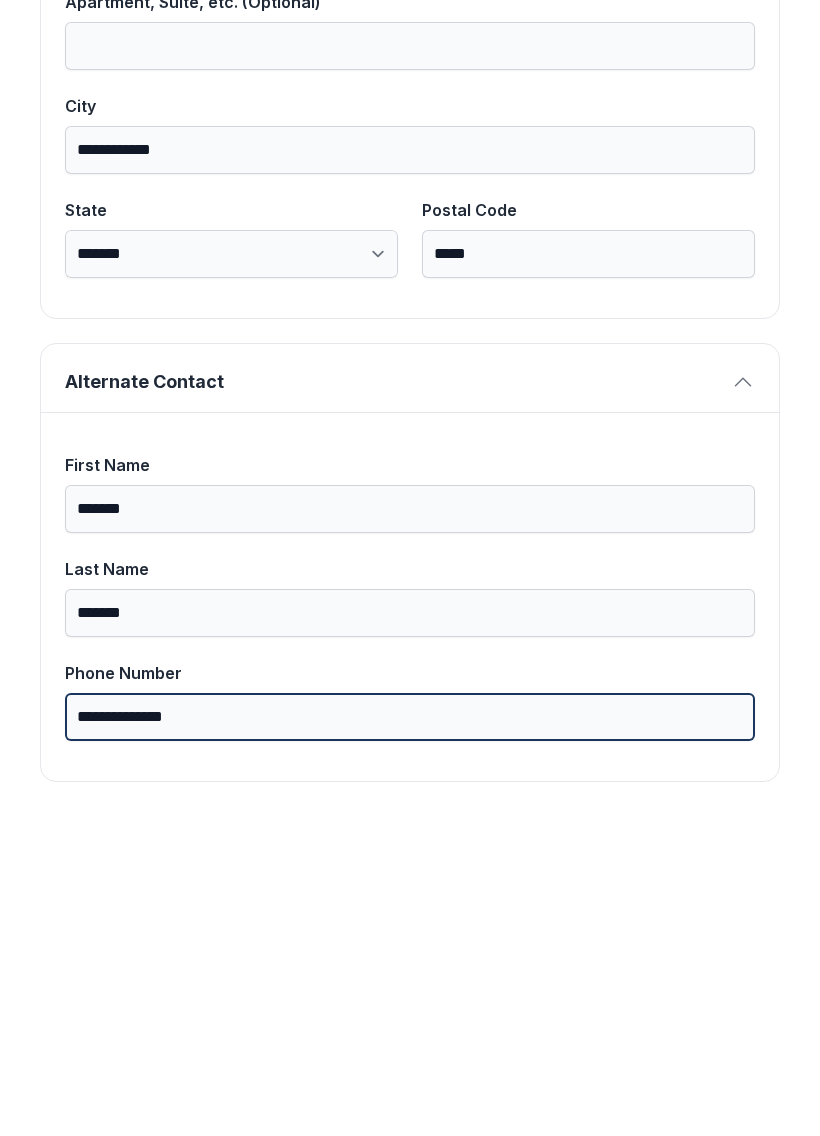 scroll, scrollTop: 1269, scrollLeft: 0, axis: vertical 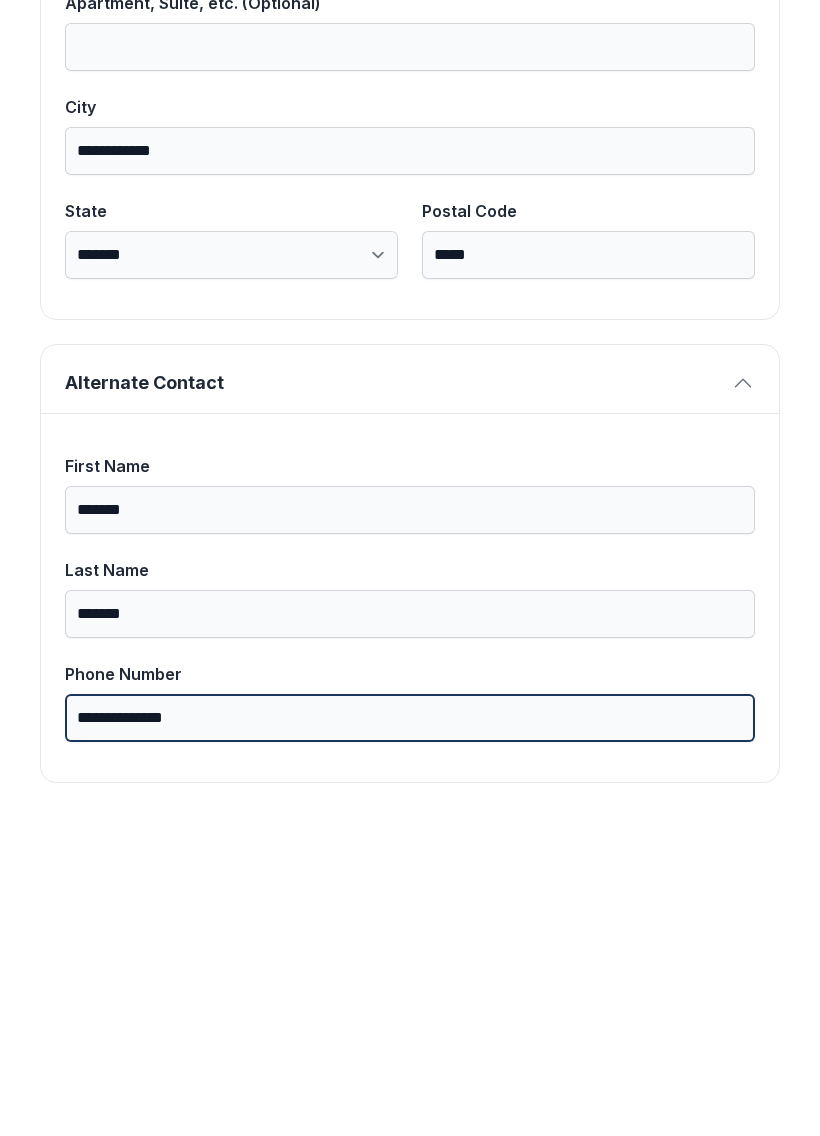 type on "**********" 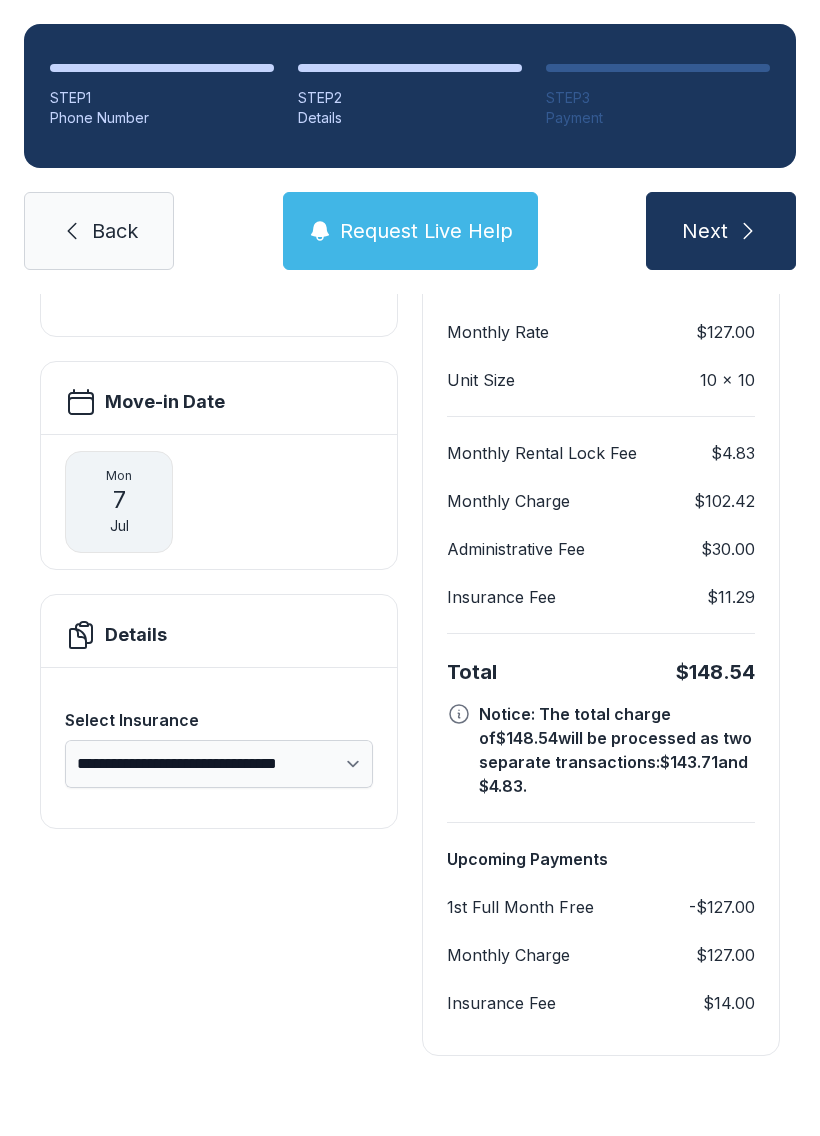 scroll, scrollTop: 180, scrollLeft: 0, axis: vertical 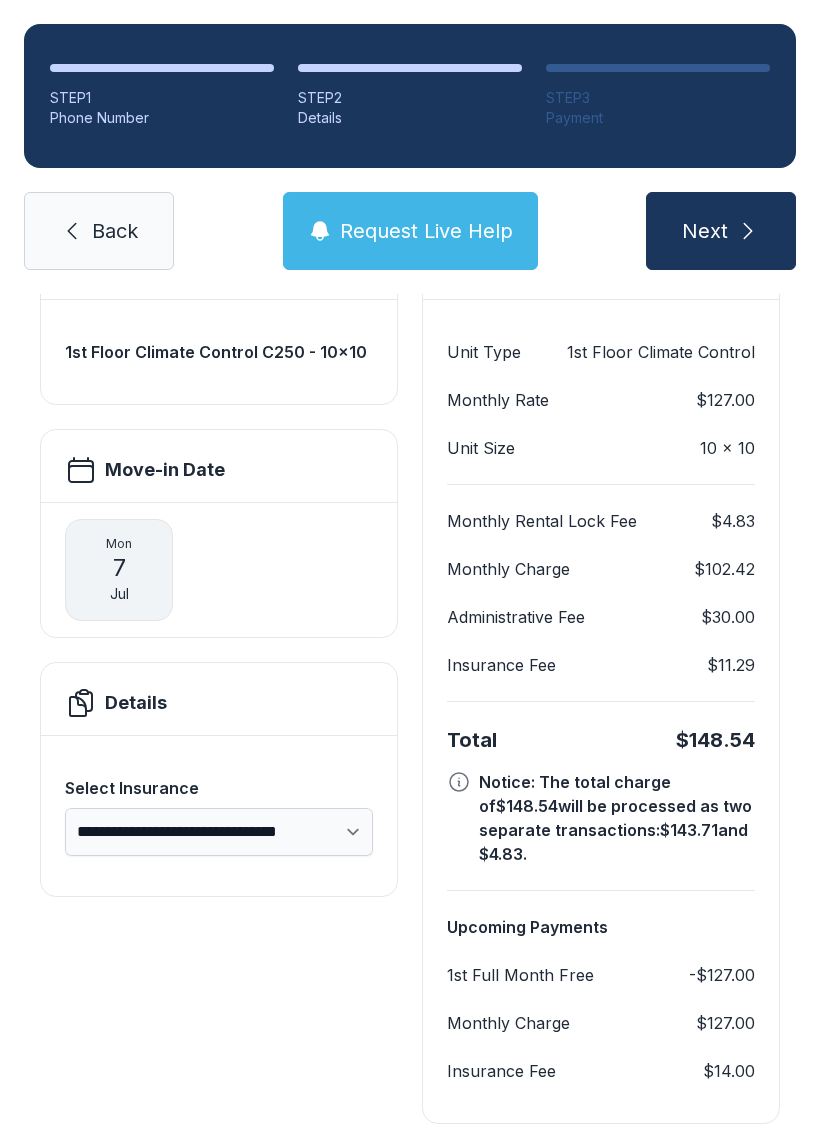 click on "**********" at bounding box center (219, 832) 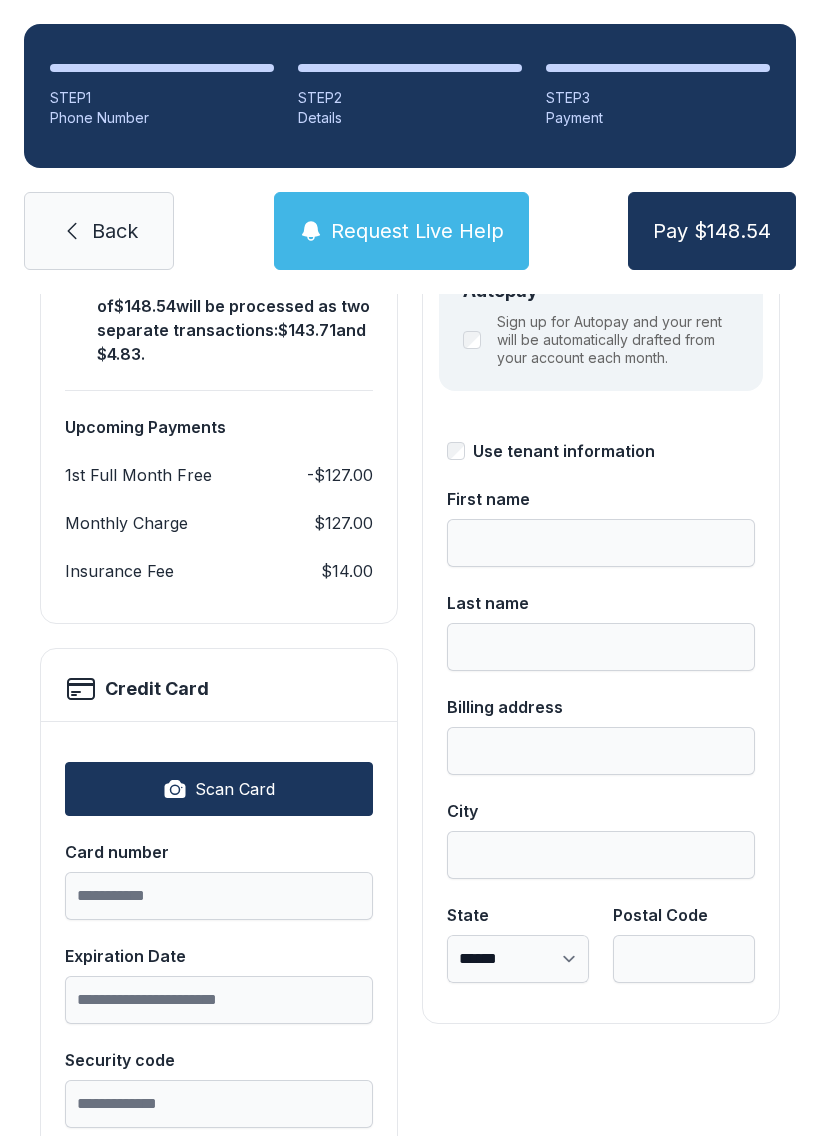 scroll, scrollTop: 311, scrollLeft: 0, axis: vertical 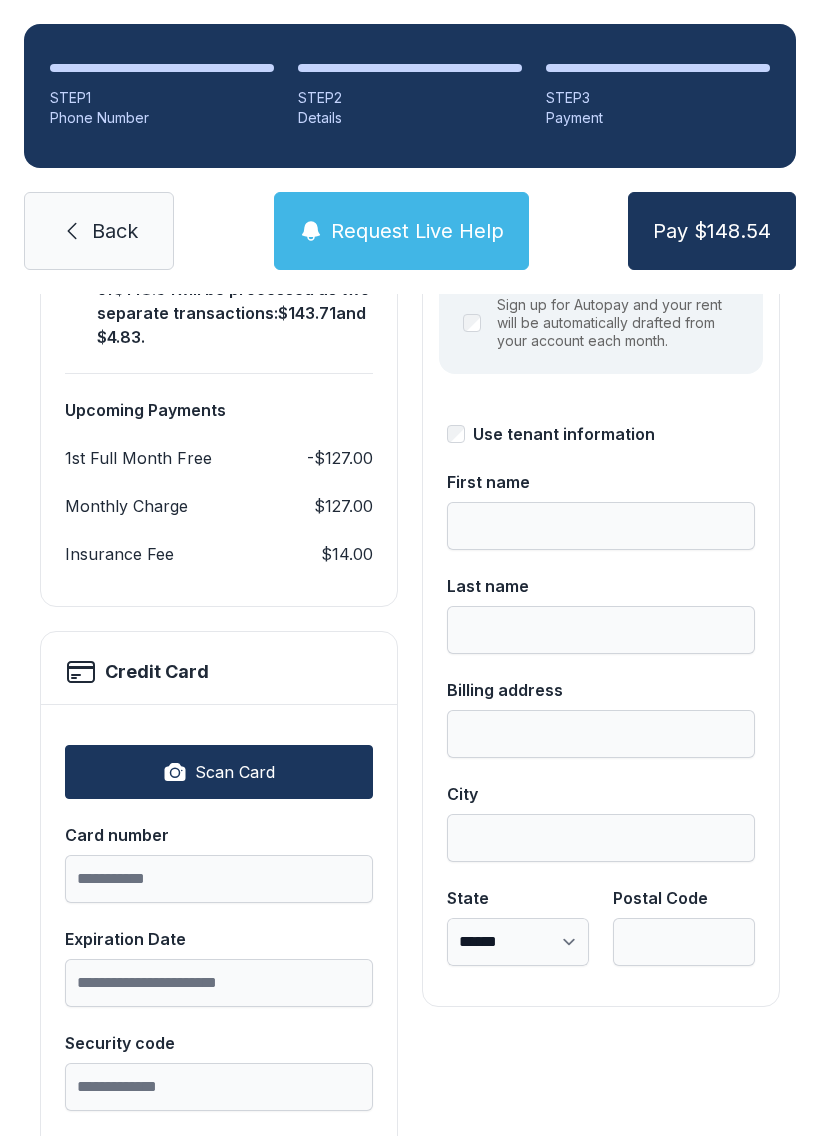 click on "Scan Card" at bounding box center [219, 772] 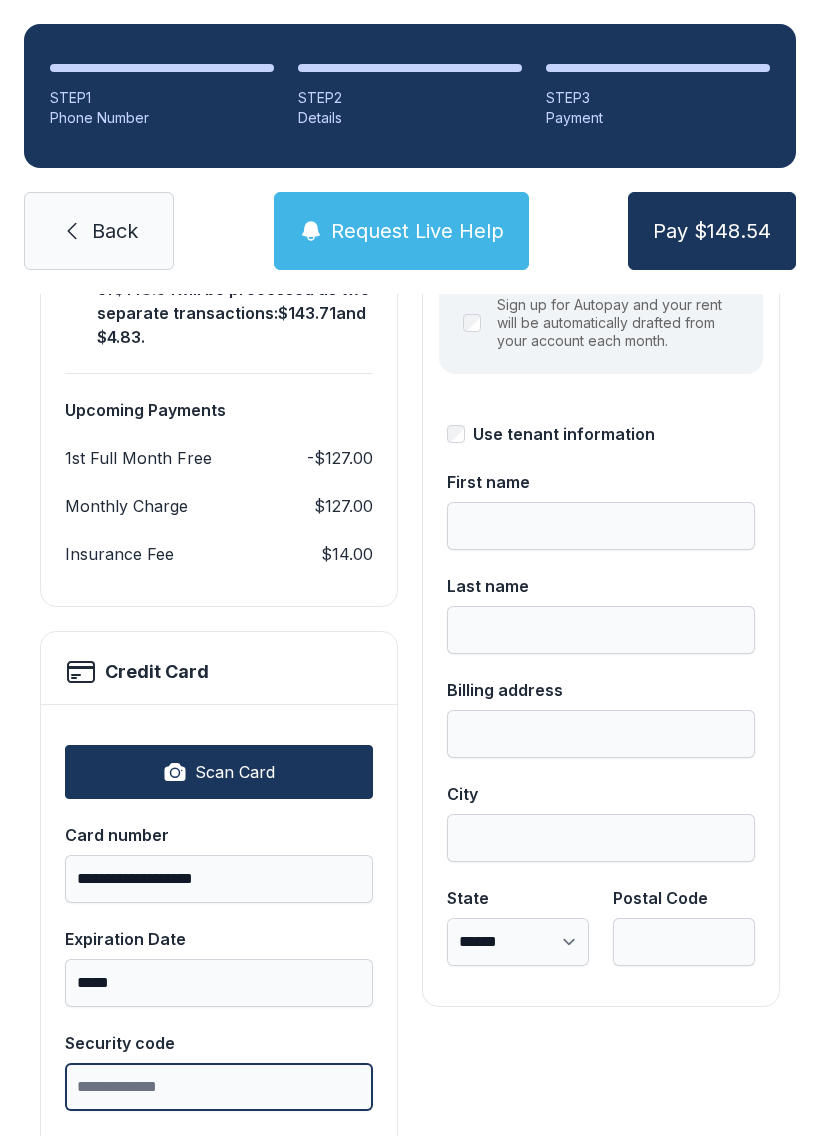 click on "Security code" at bounding box center (219, 1087) 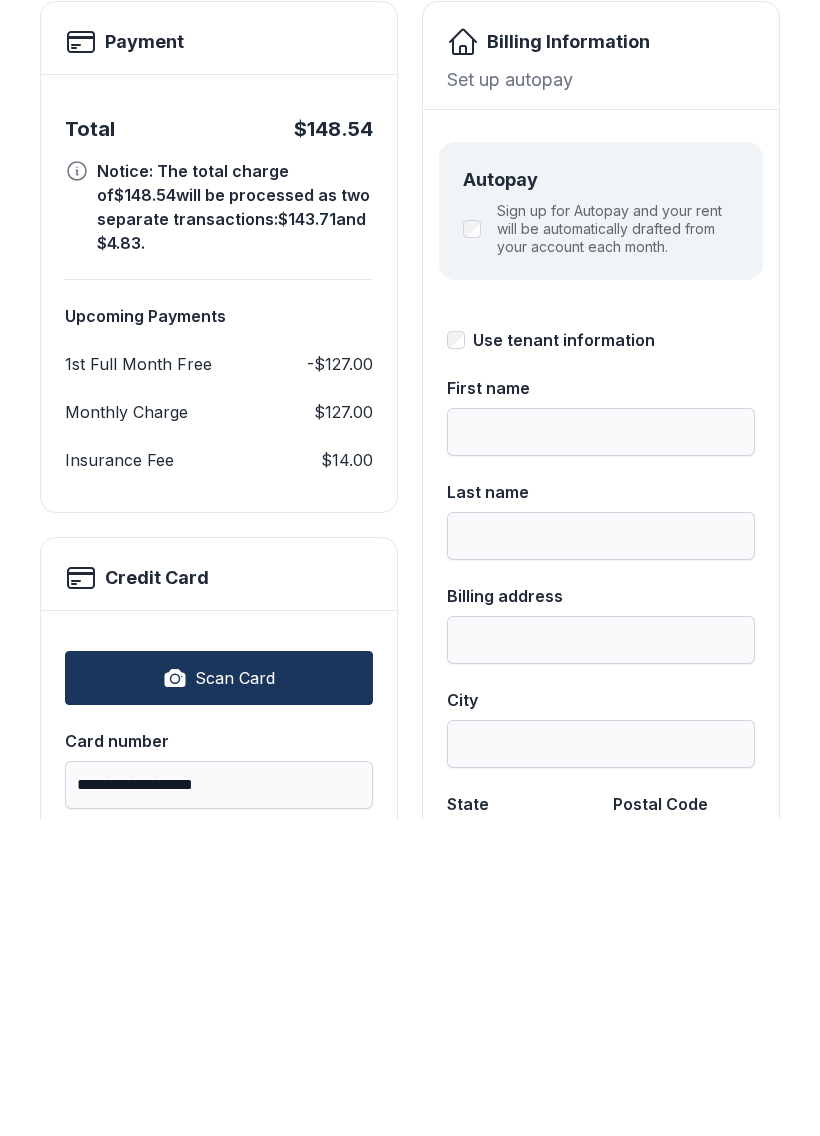 scroll, scrollTop: 85, scrollLeft: 0, axis: vertical 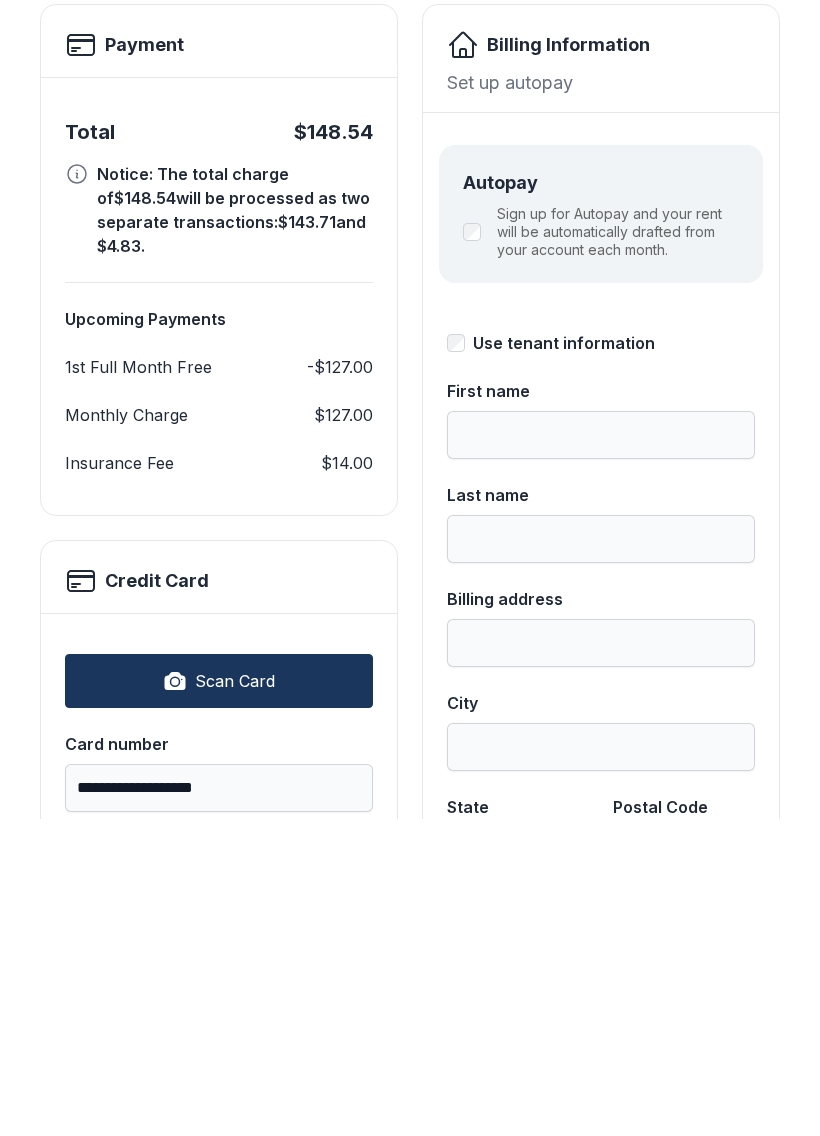 type on "***" 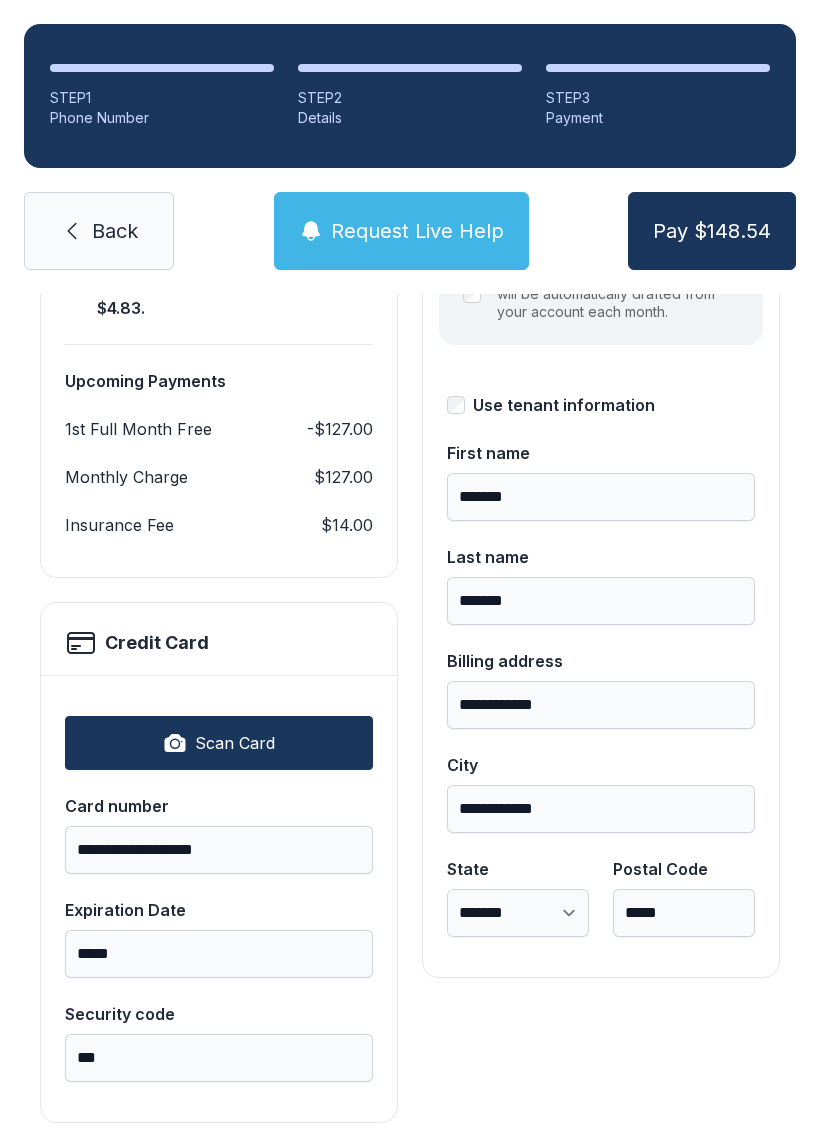 scroll, scrollTop: 339, scrollLeft: 0, axis: vertical 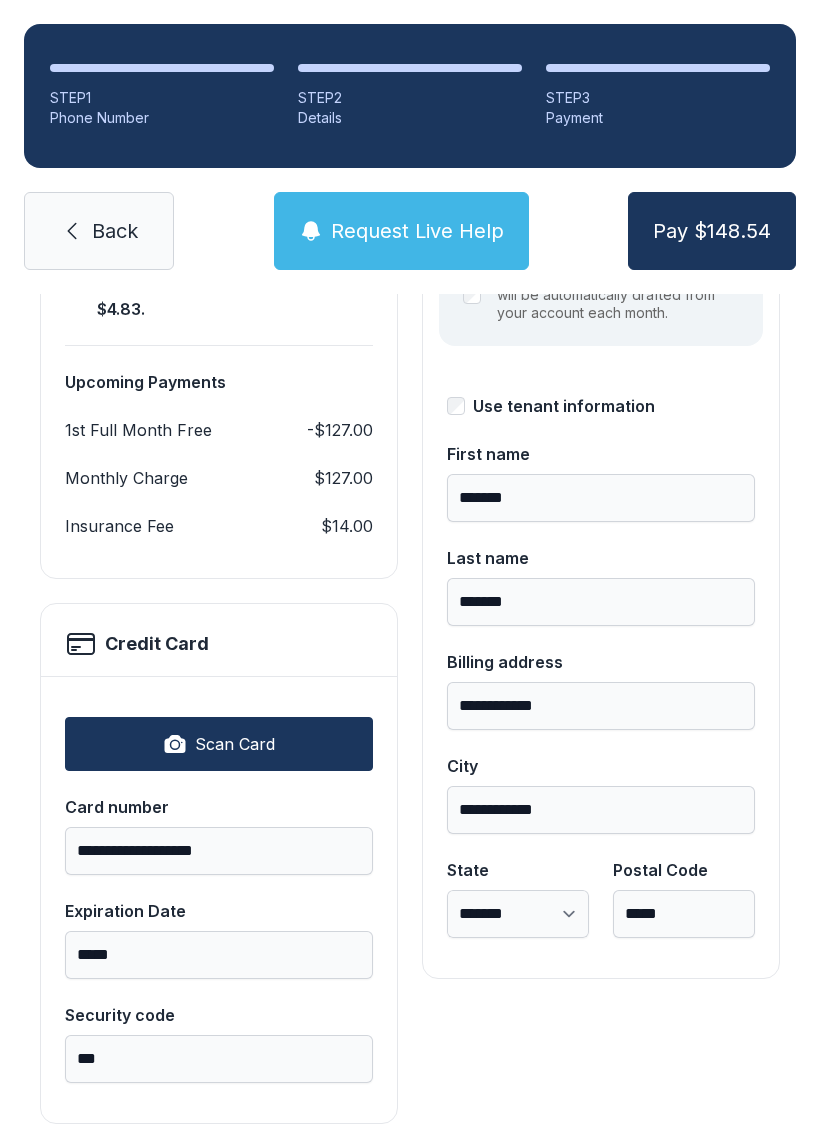 click on "Pay $148.54" at bounding box center (712, 231) 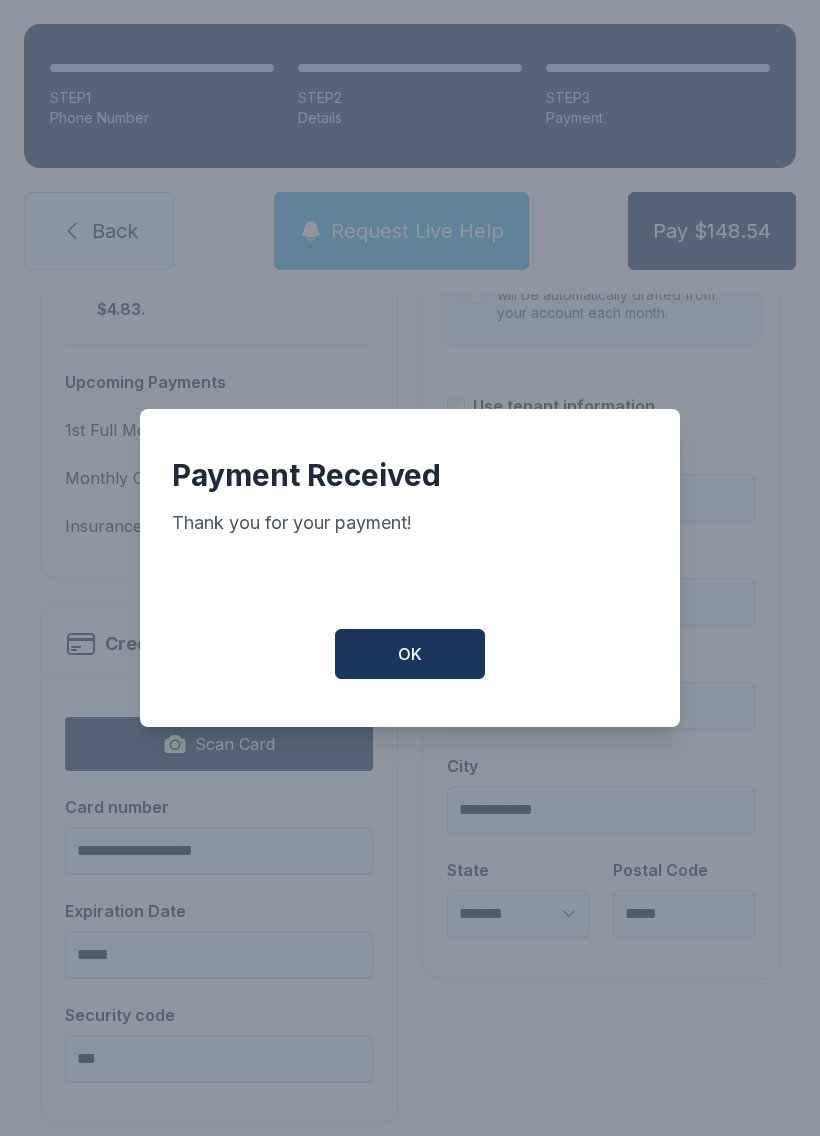 click on "OK" at bounding box center [410, 654] 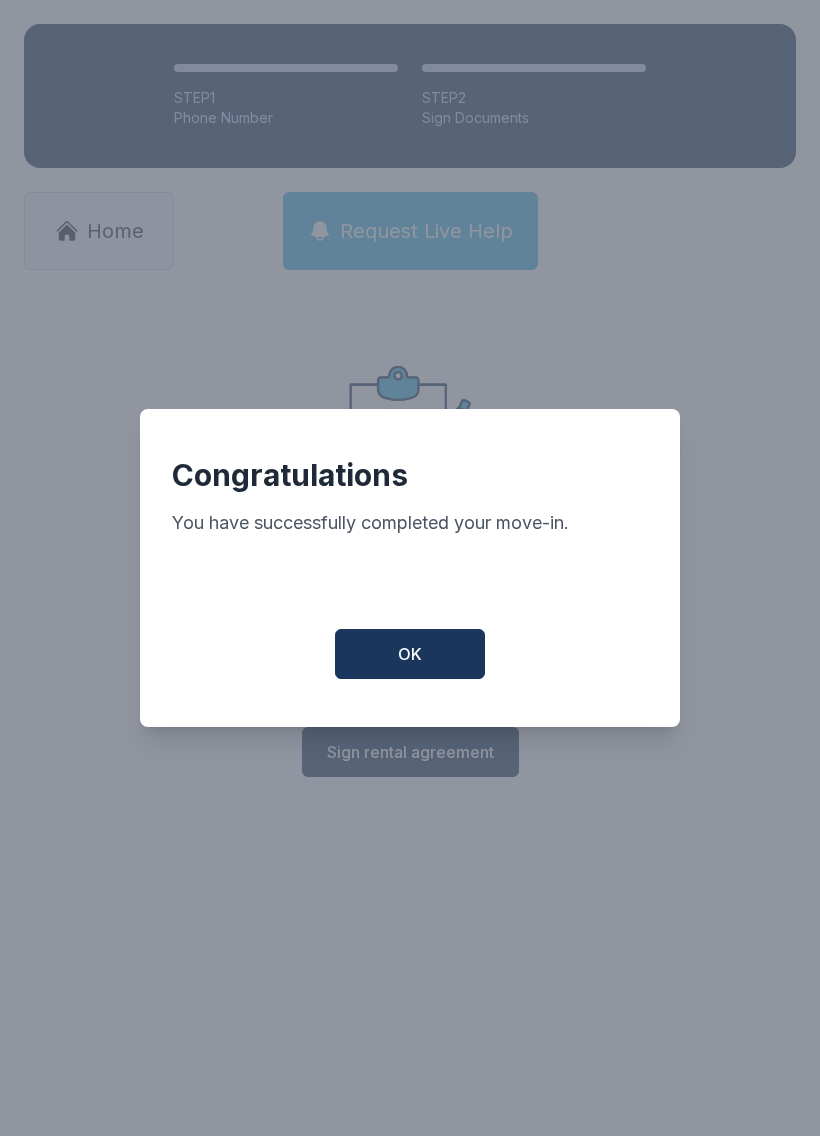 click on "OK" at bounding box center (410, 654) 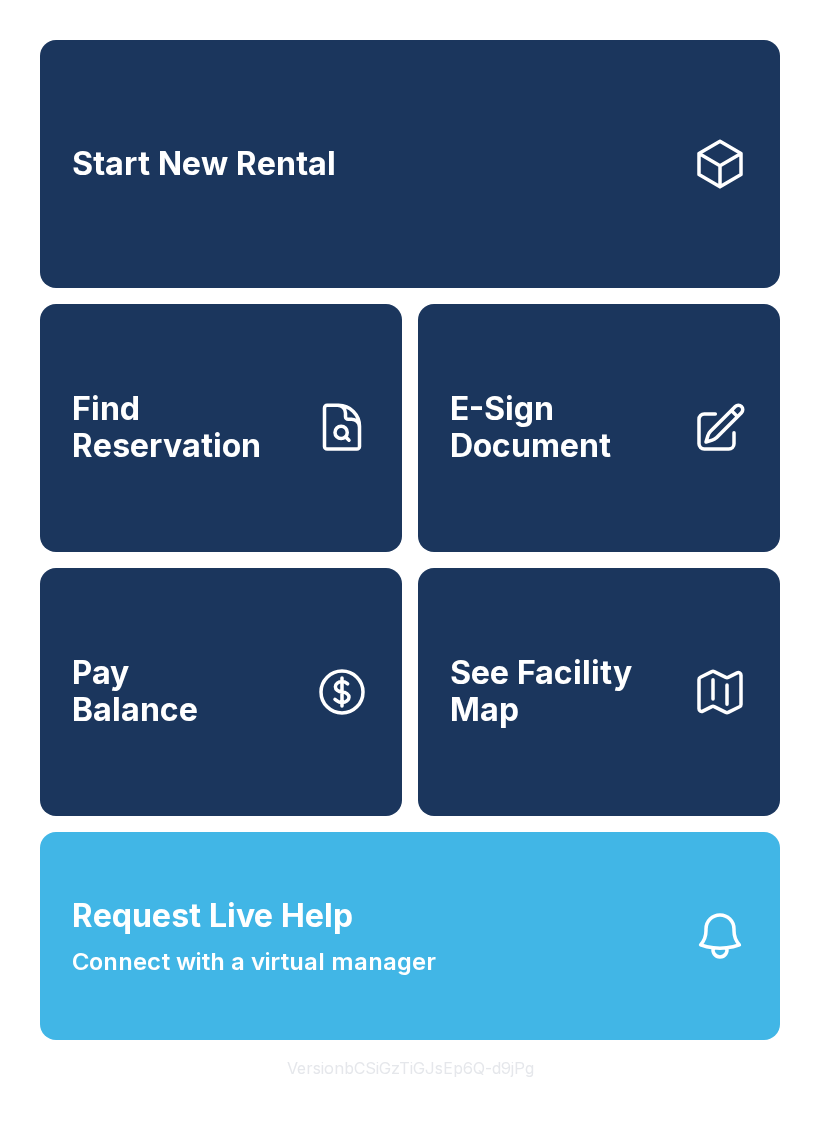 click on "Request Live Help" at bounding box center (212, 916) 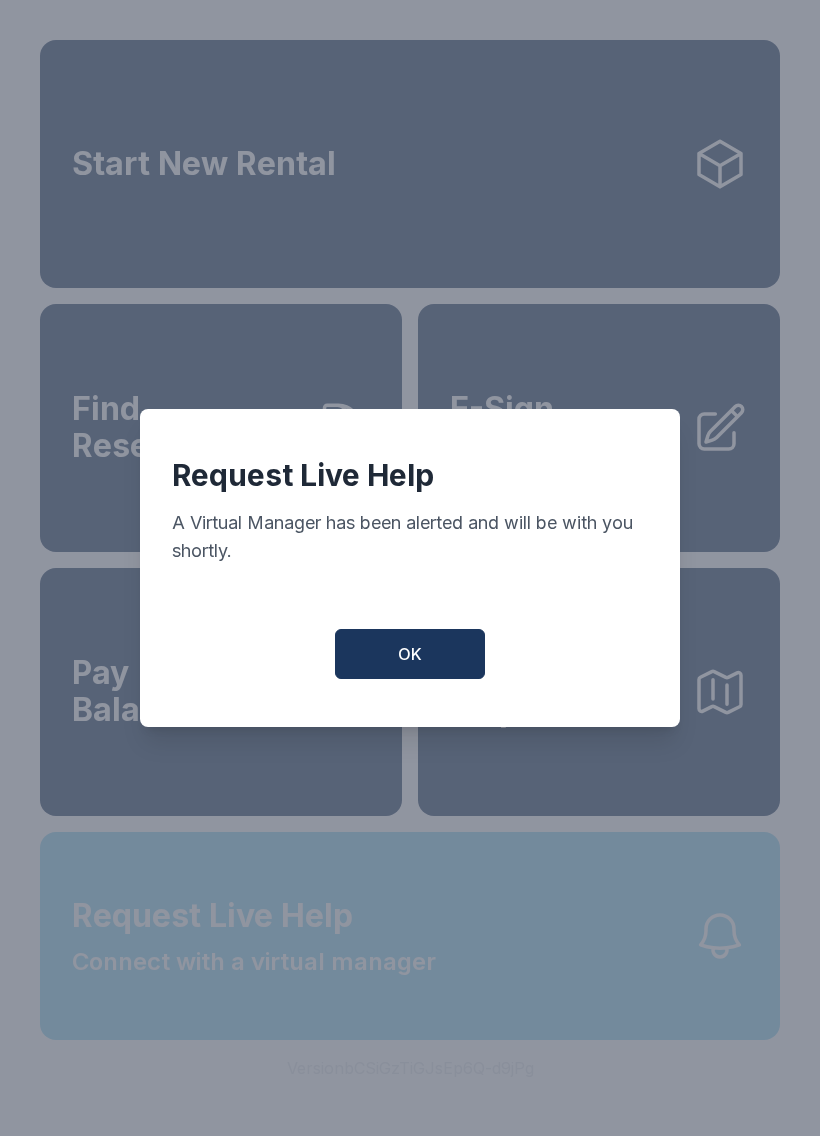 click on "OK" at bounding box center (410, 654) 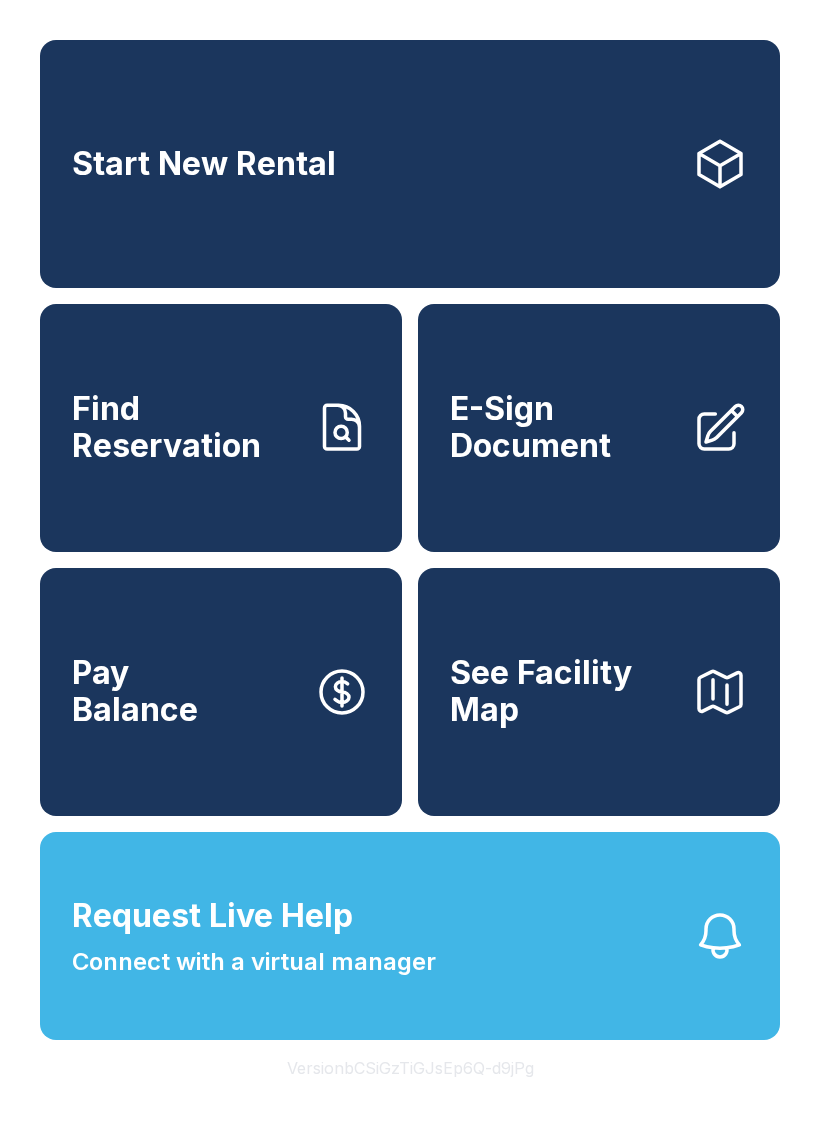 click on "Request Live Help Connect with a virtual manager" at bounding box center [410, 936] 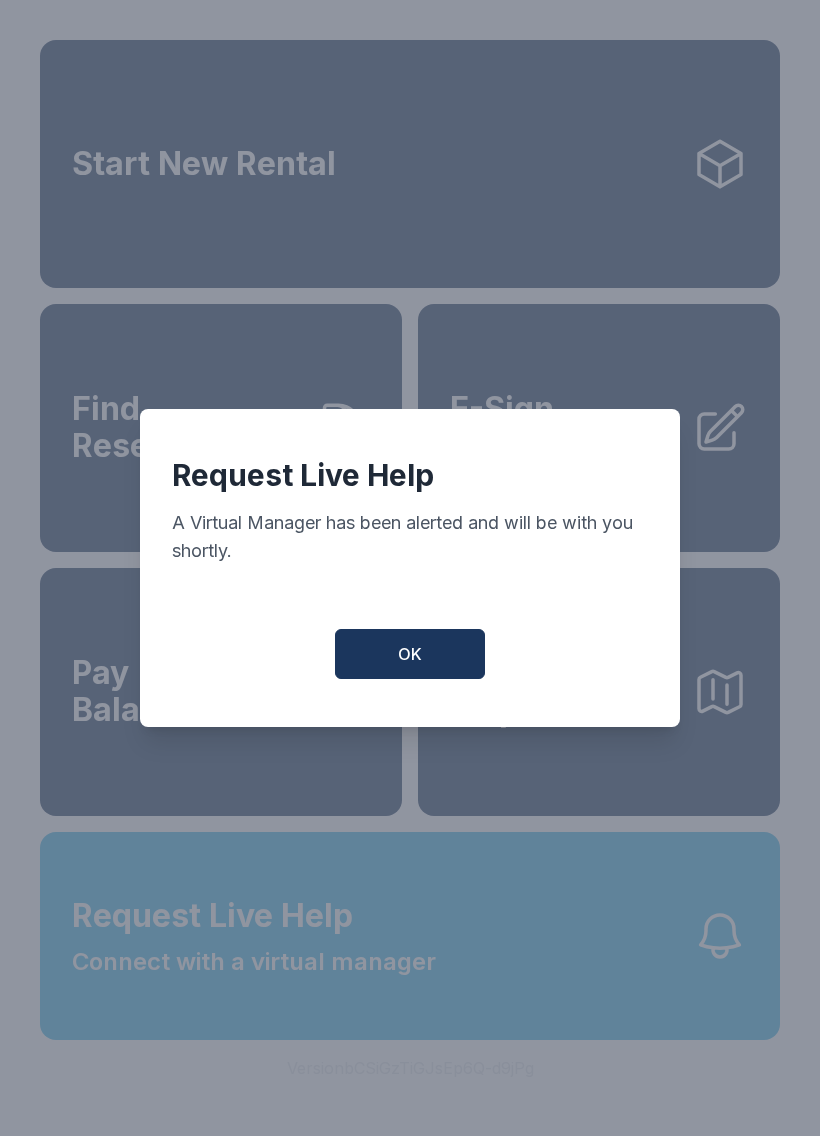 click on "OK" at bounding box center [410, 654] 